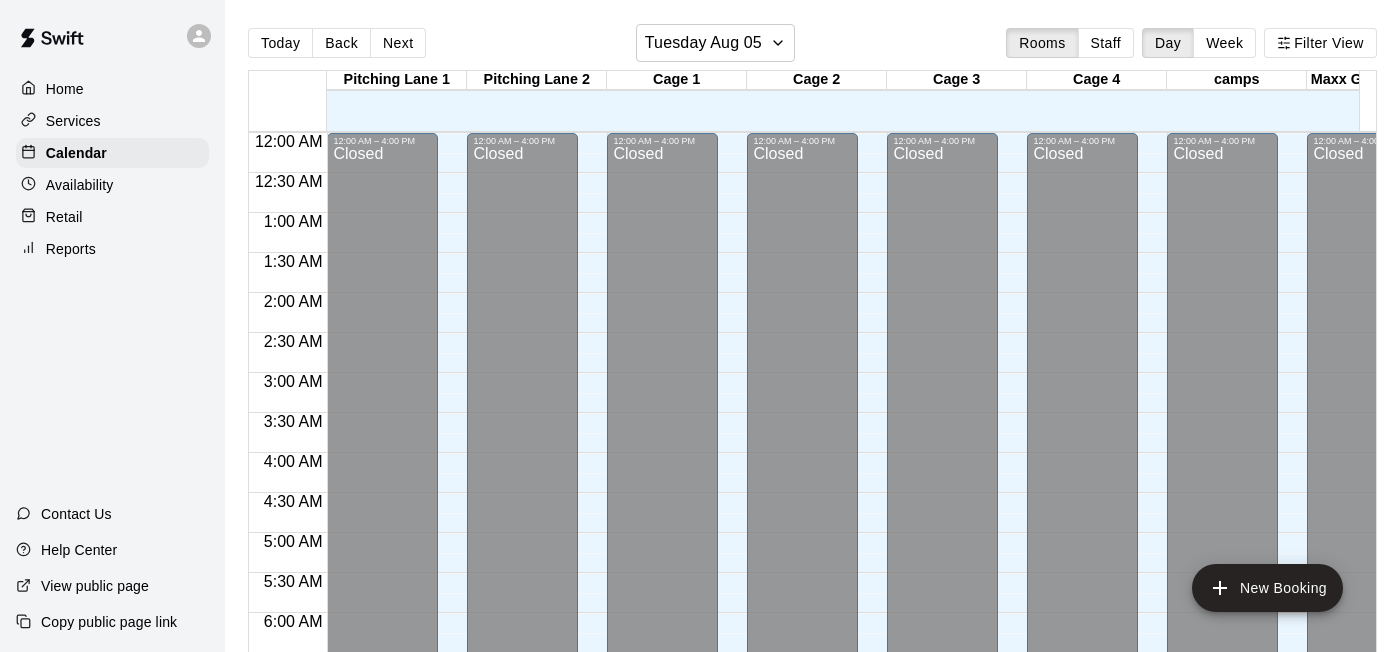 scroll, scrollTop: 0, scrollLeft: 0, axis: both 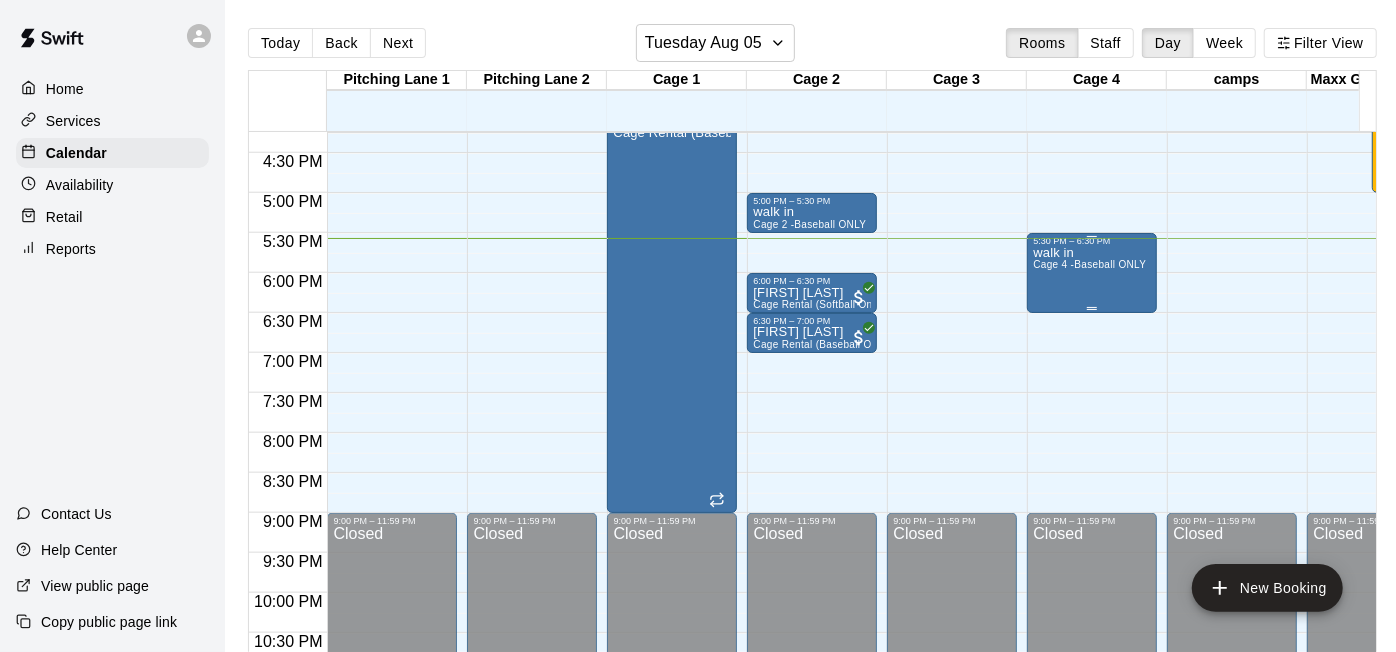 click on "Cage 4 -Baseball ONLY" at bounding box center [1089, 264] 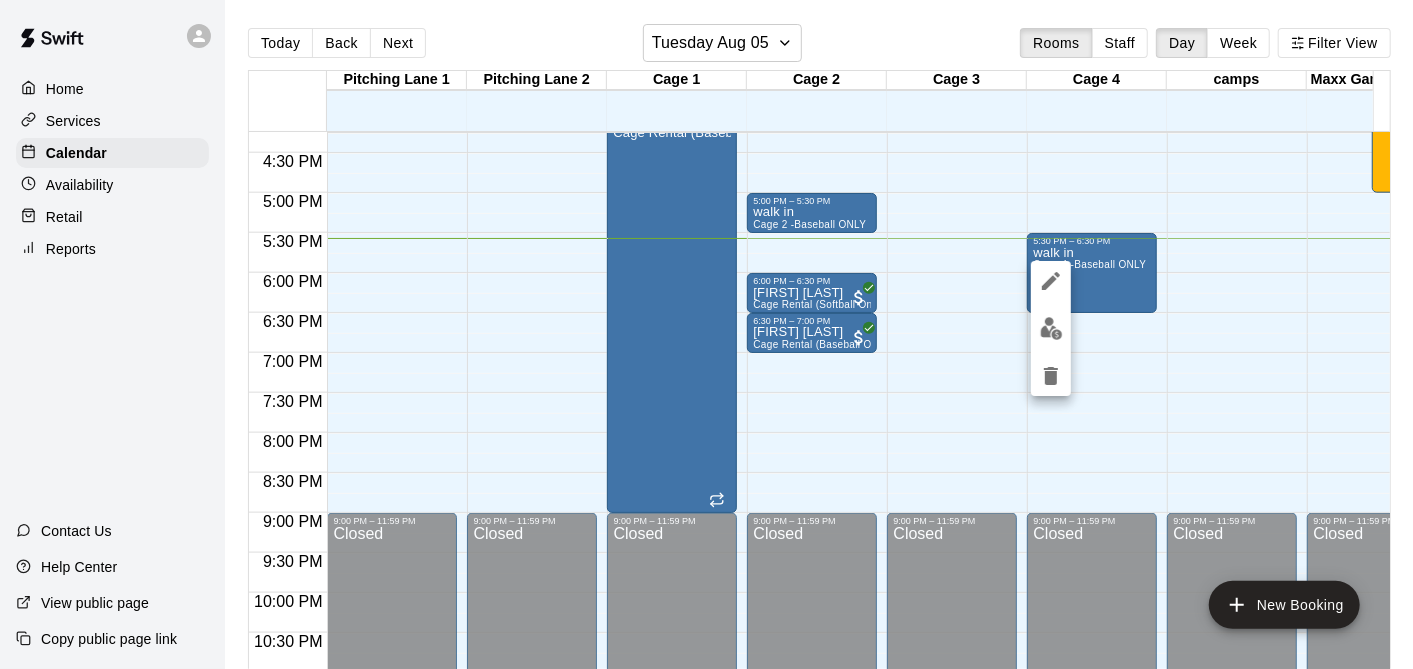 click at bounding box center (706, 334) 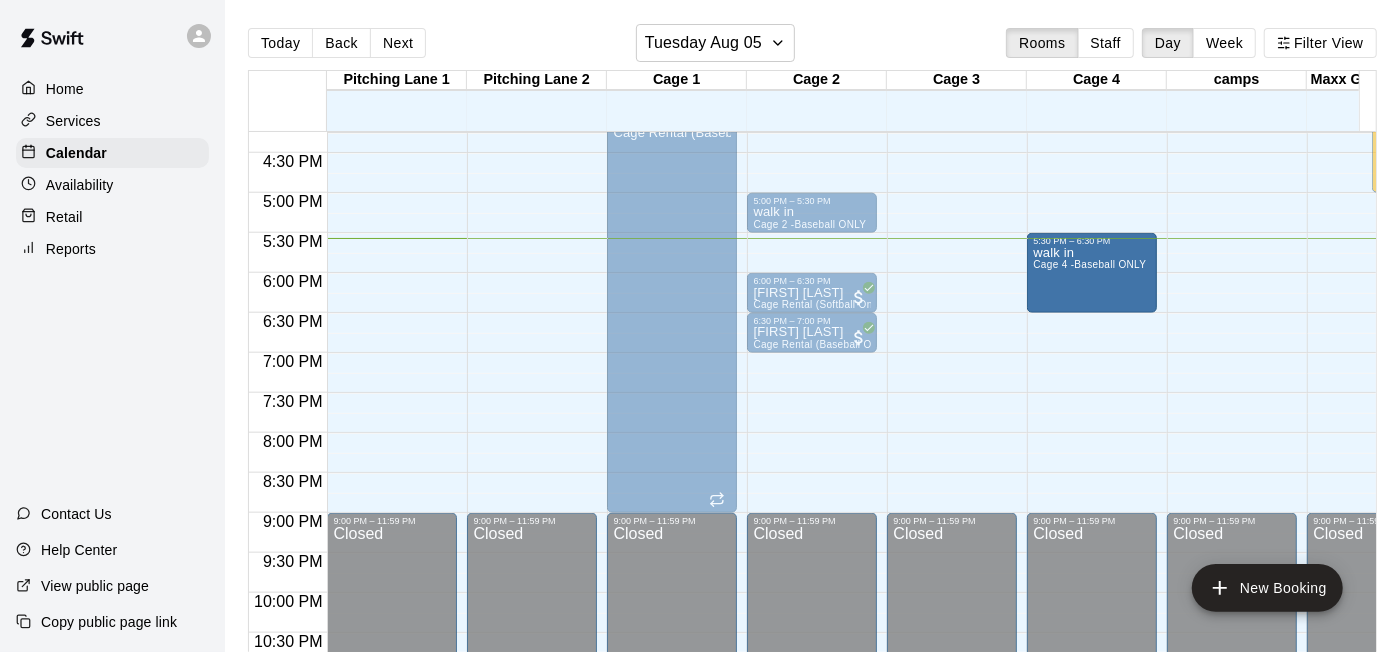 drag, startPoint x: 1097, startPoint y: 302, endPoint x: 1104, endPoint y: 320, distance: 19.313208 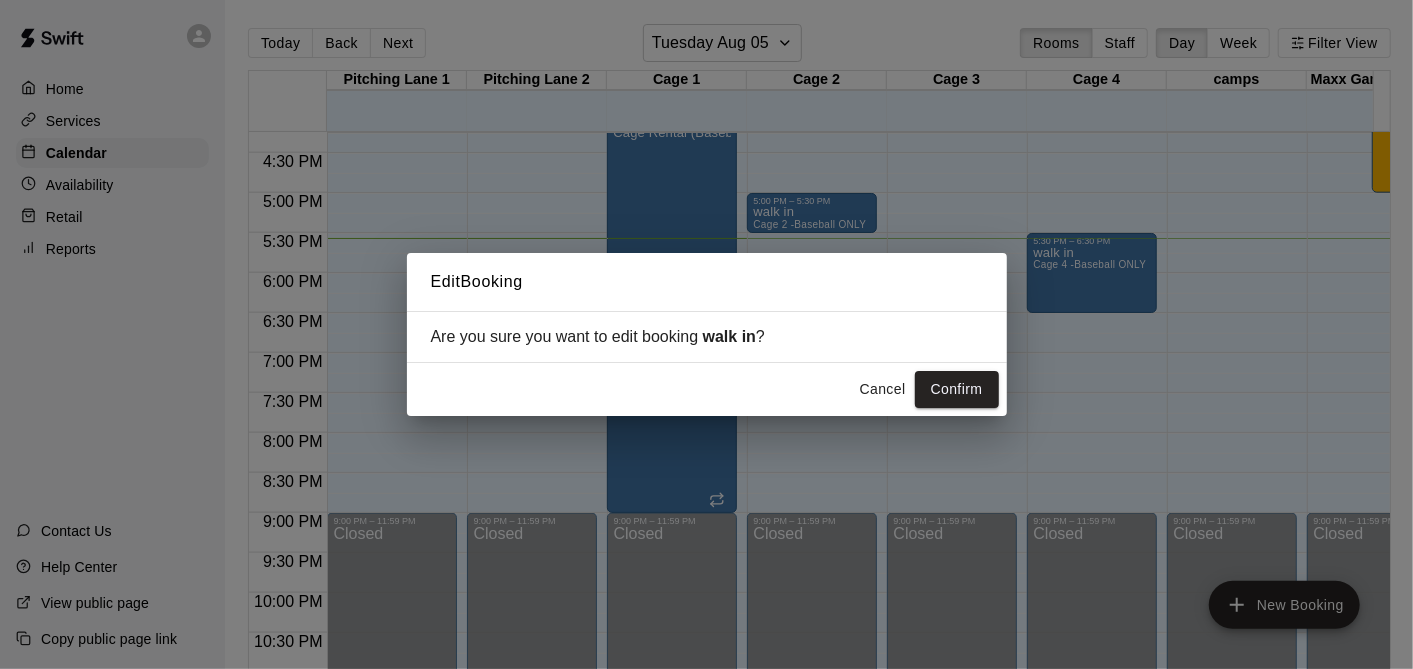 click on "Cancel" at bounding box center (883, 389) 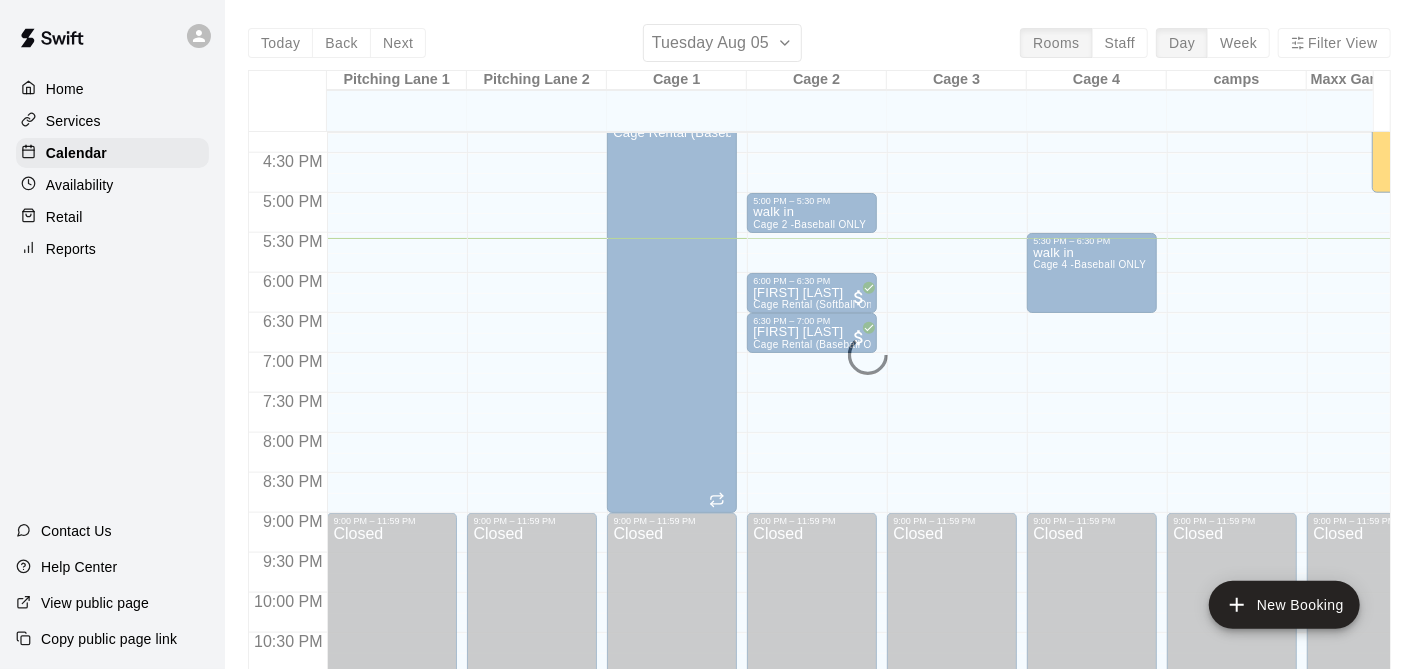 click at bounding box center (817, 403) 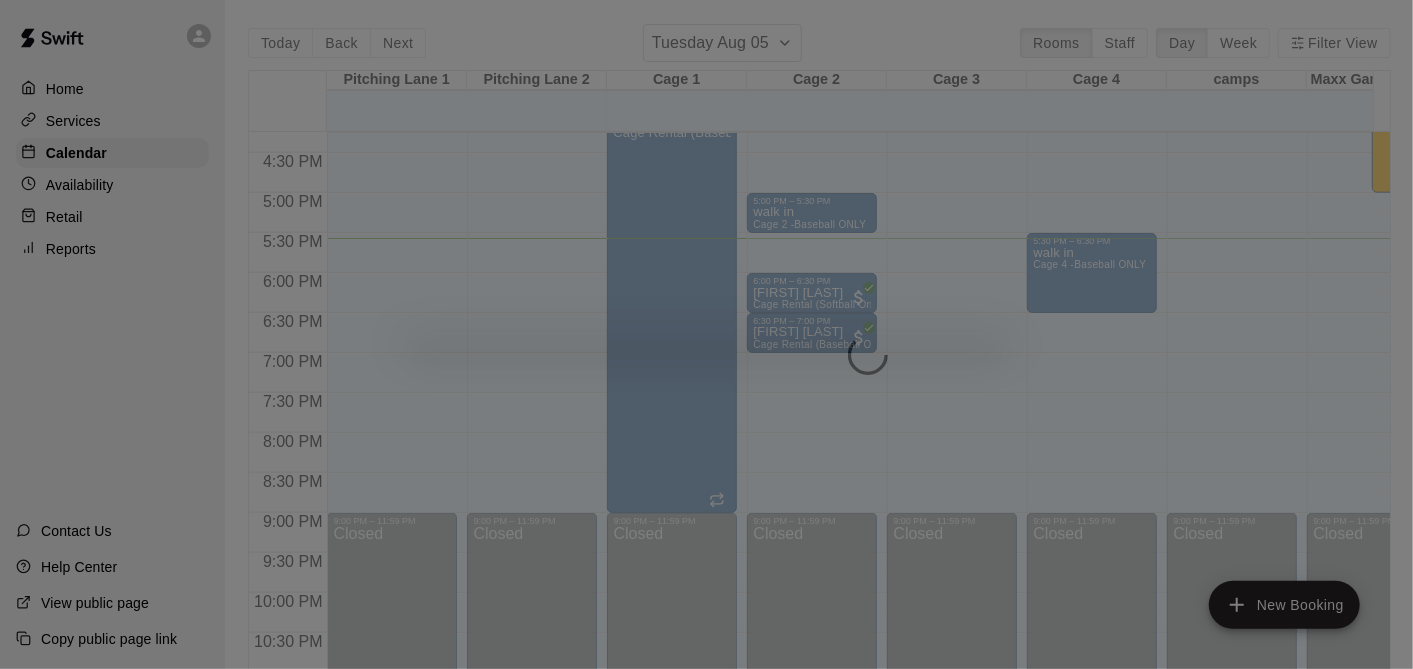 click at bounding box center [706, 334] 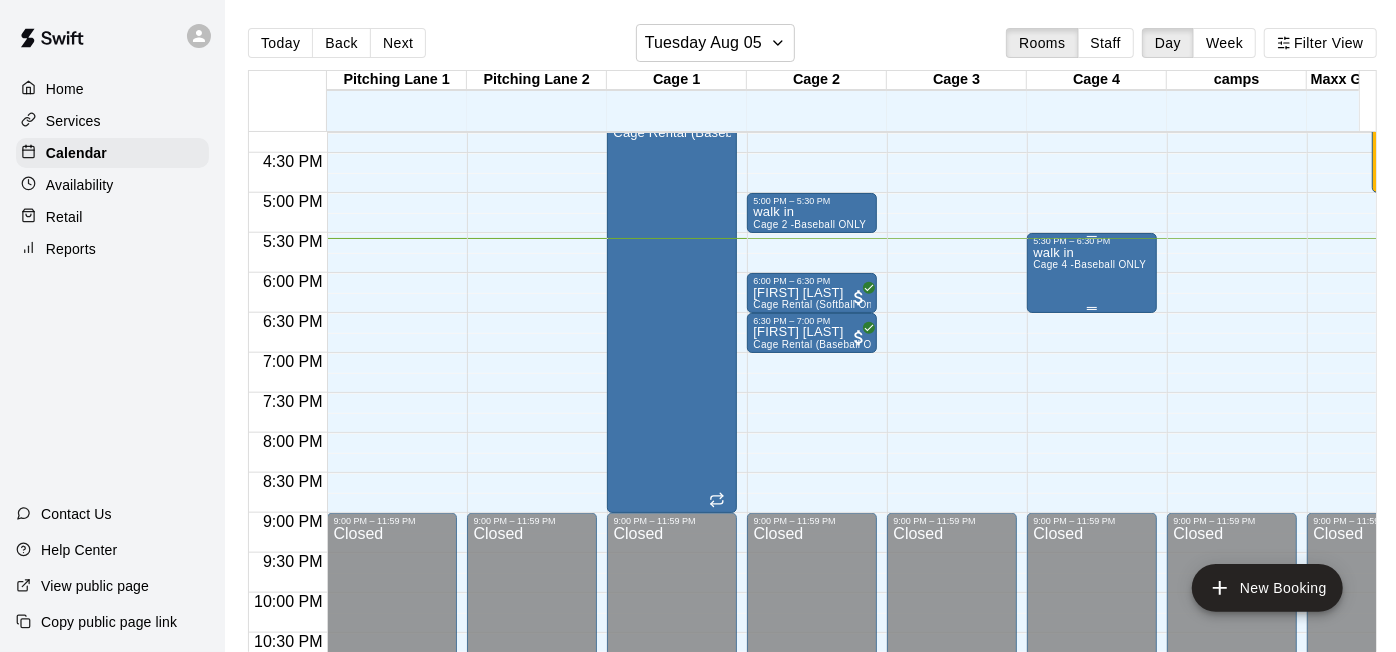 click on "walk in Cage 4 -Baseball ONLY" at bounding box center (1089, 572) 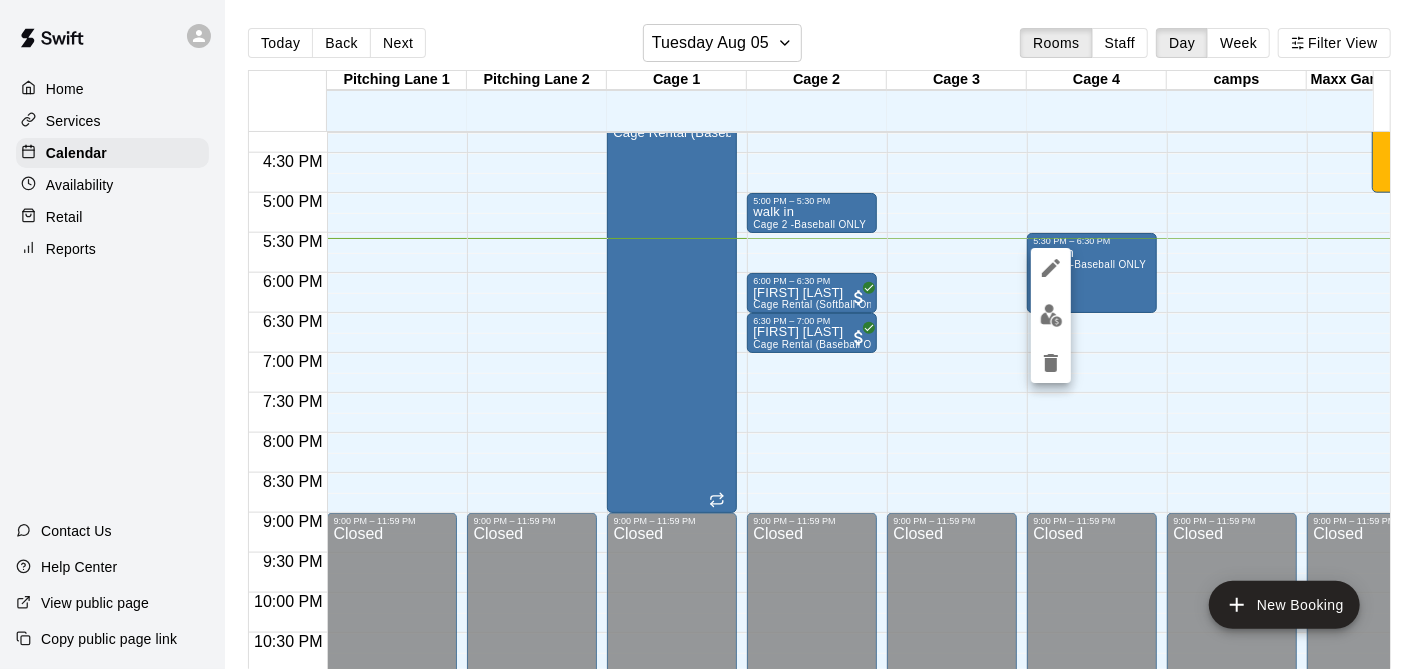 click at bounding box center [706, 334] 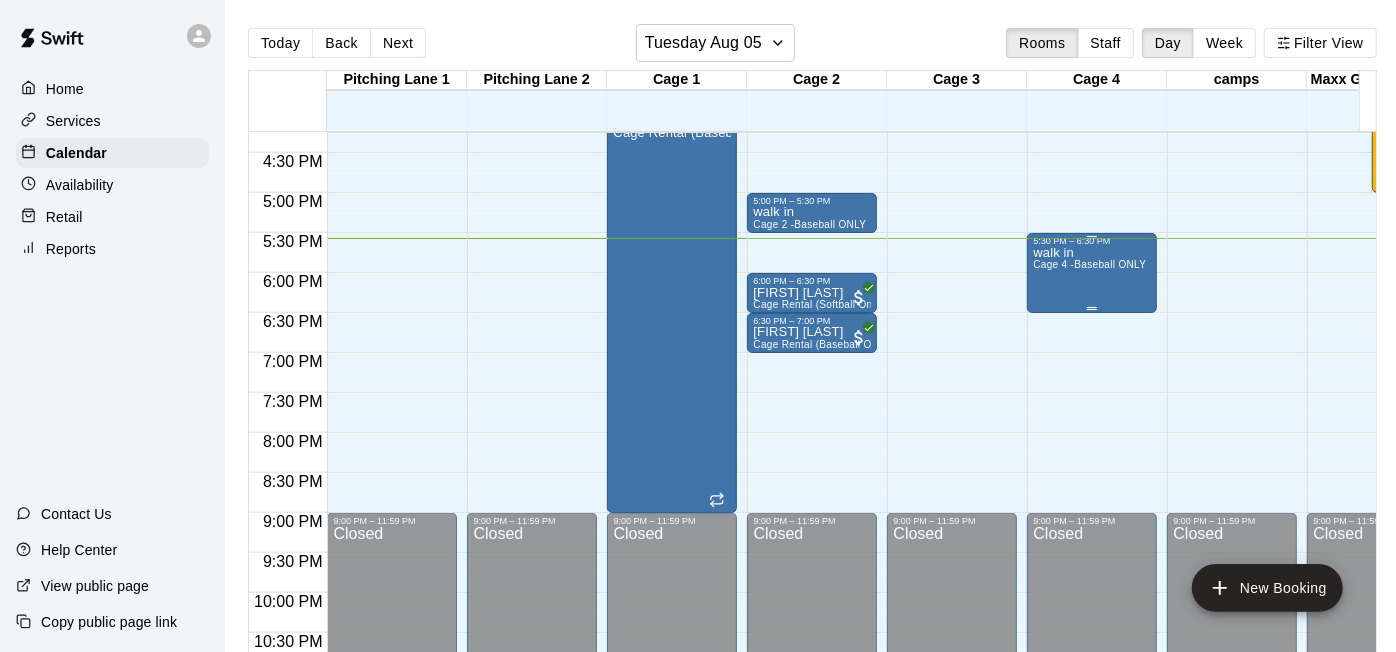 click on "walk in Cage 4 -Baseball ONLY" at bounding box center (1089, 572) 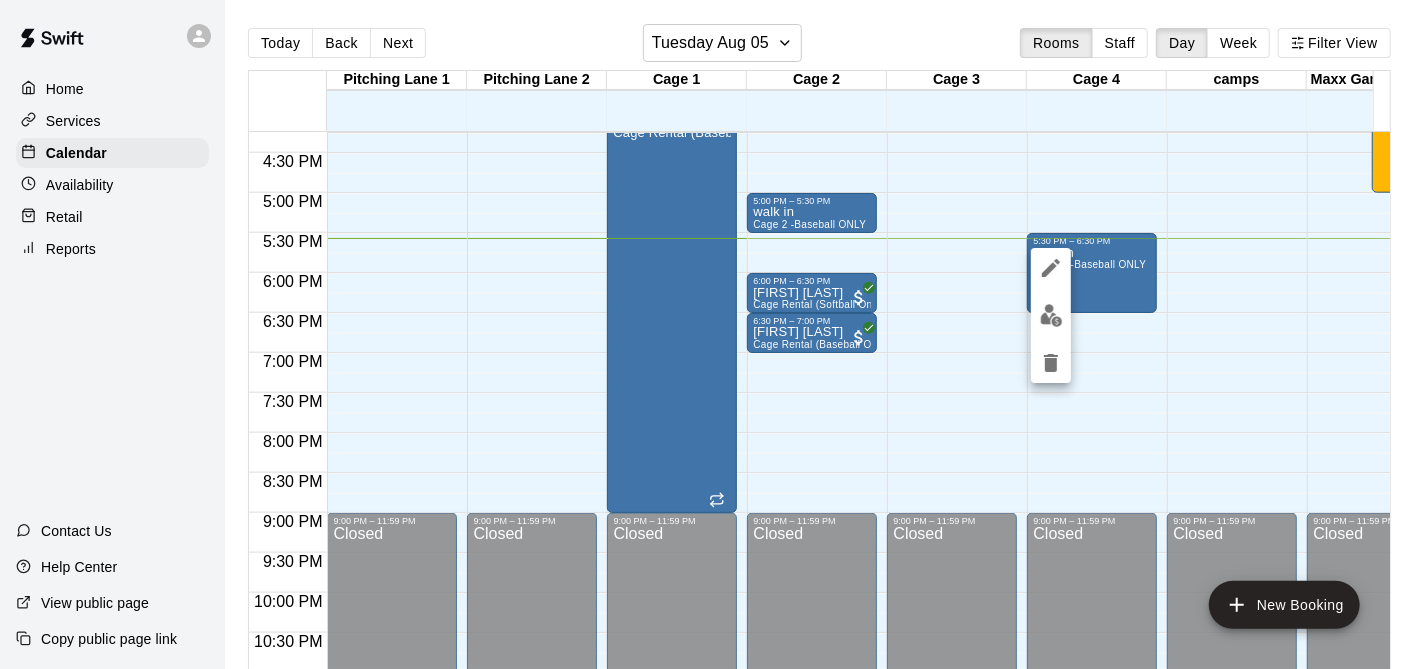 click at bounding box center [1051, 268] 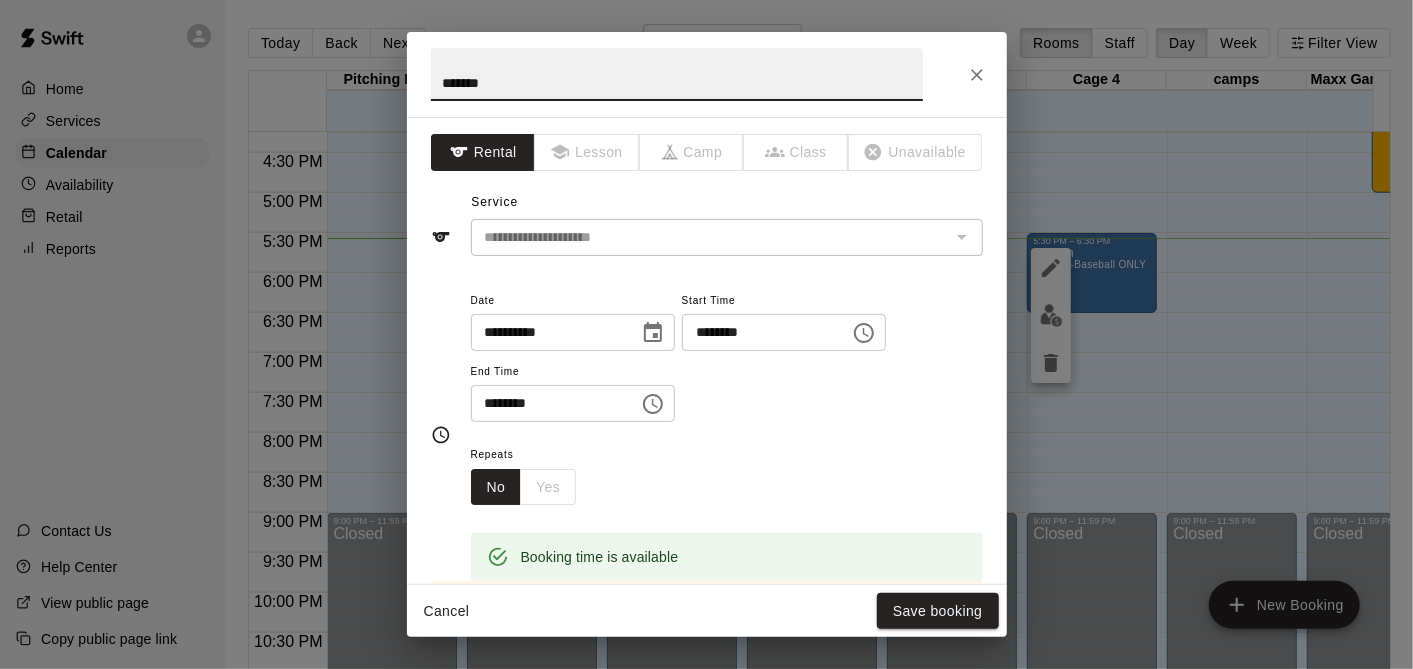 click on "********" at bounding box center [548, 403] 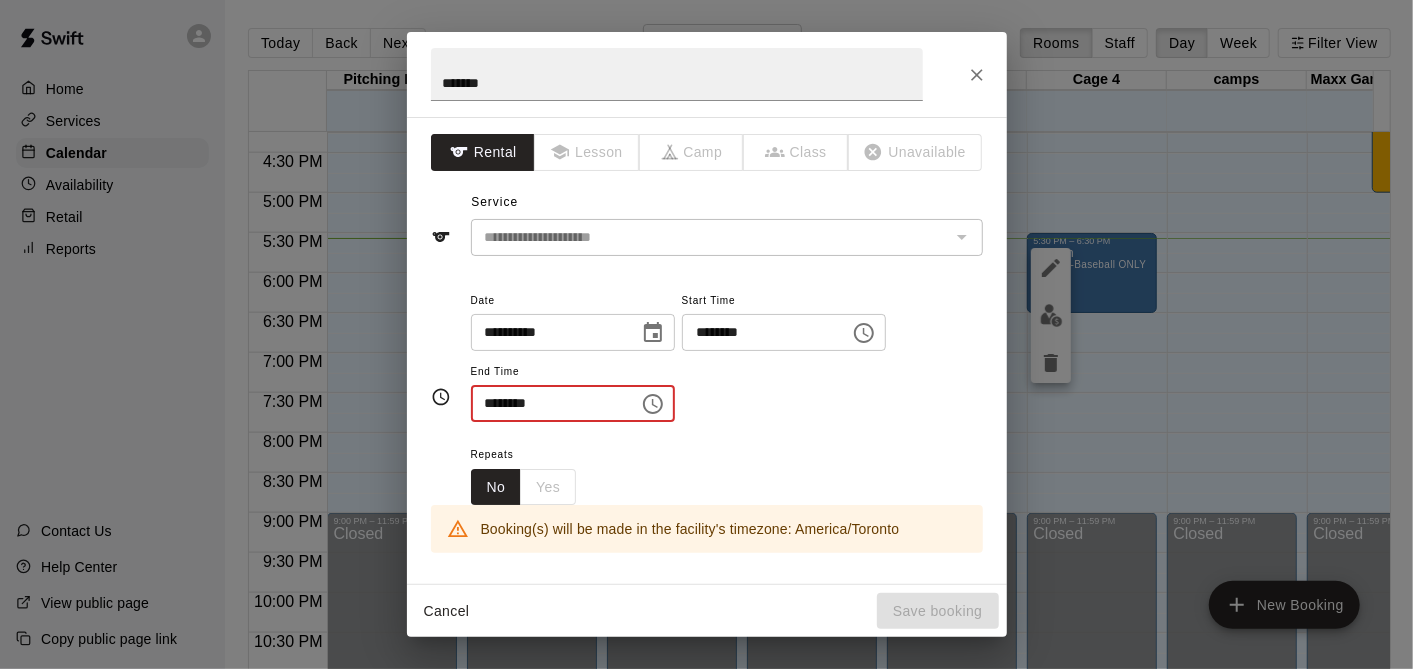 click on "********" at bounding box center [548, 403] 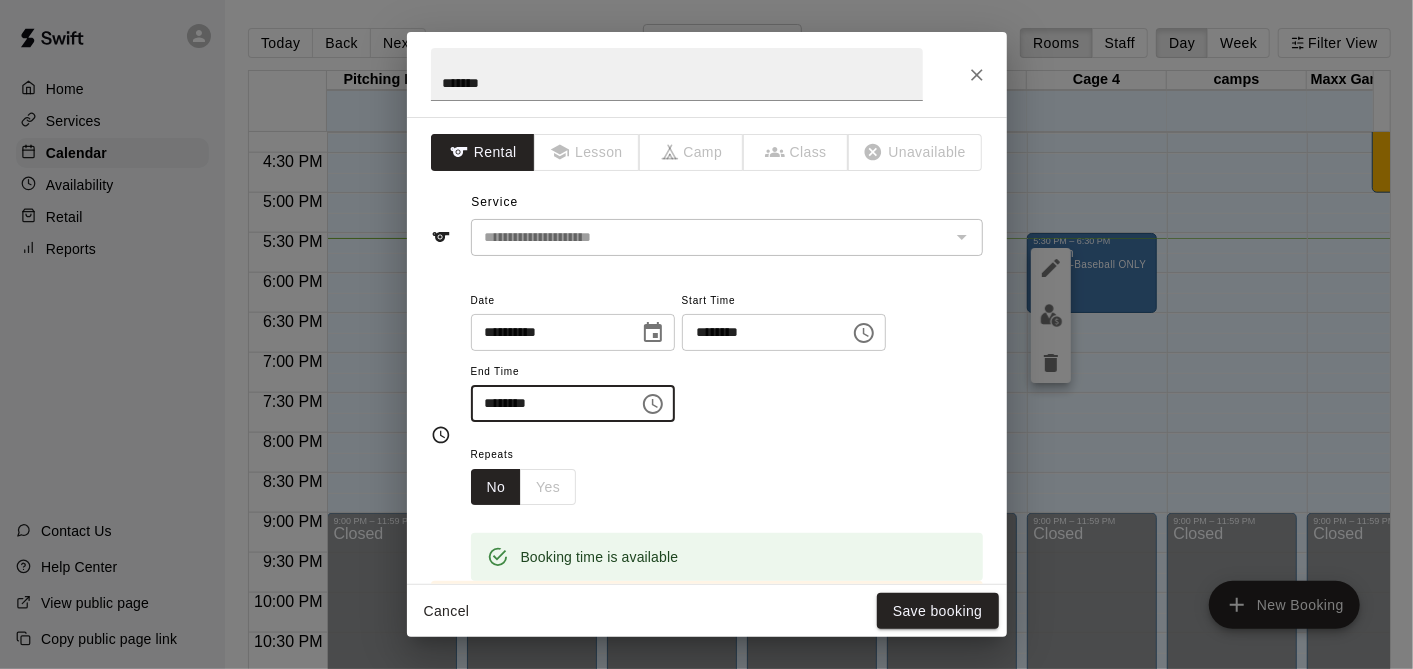 type on "********" 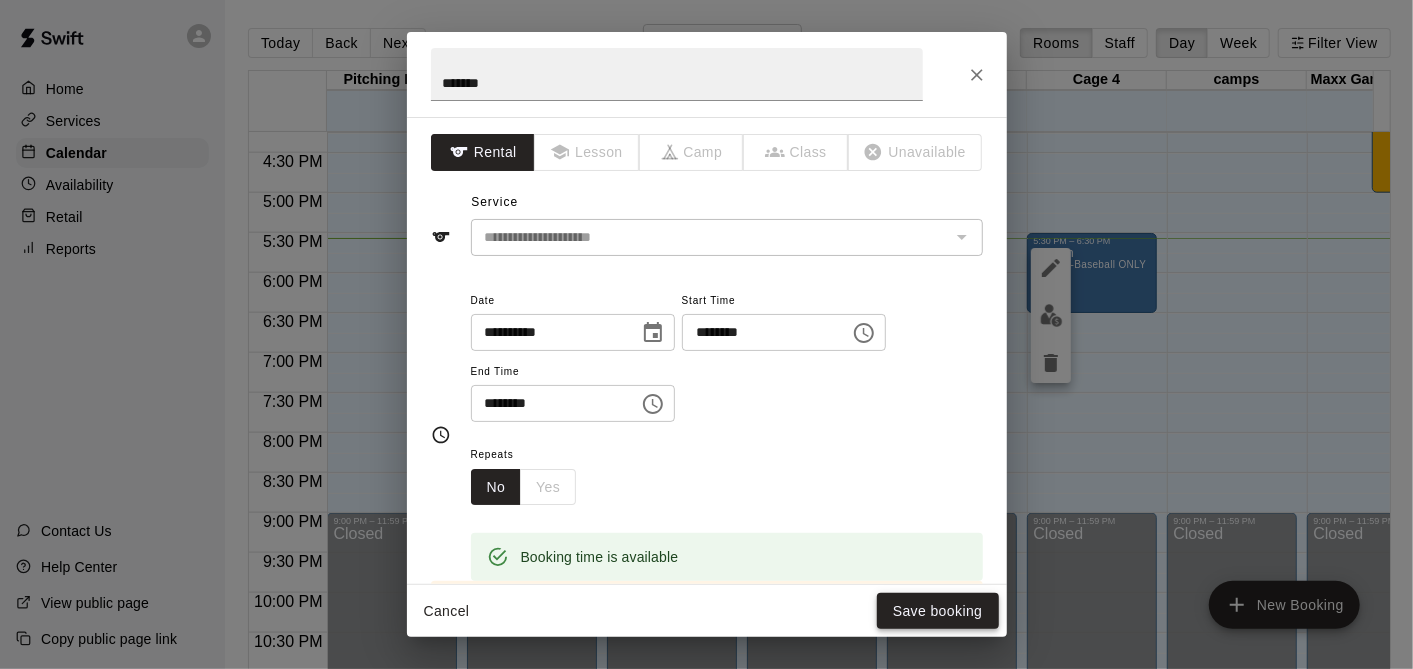 drag, startPoint x: 968, startPoint y: 543, endPoint x: 976, endPoint y: 611, distance: 68.46897 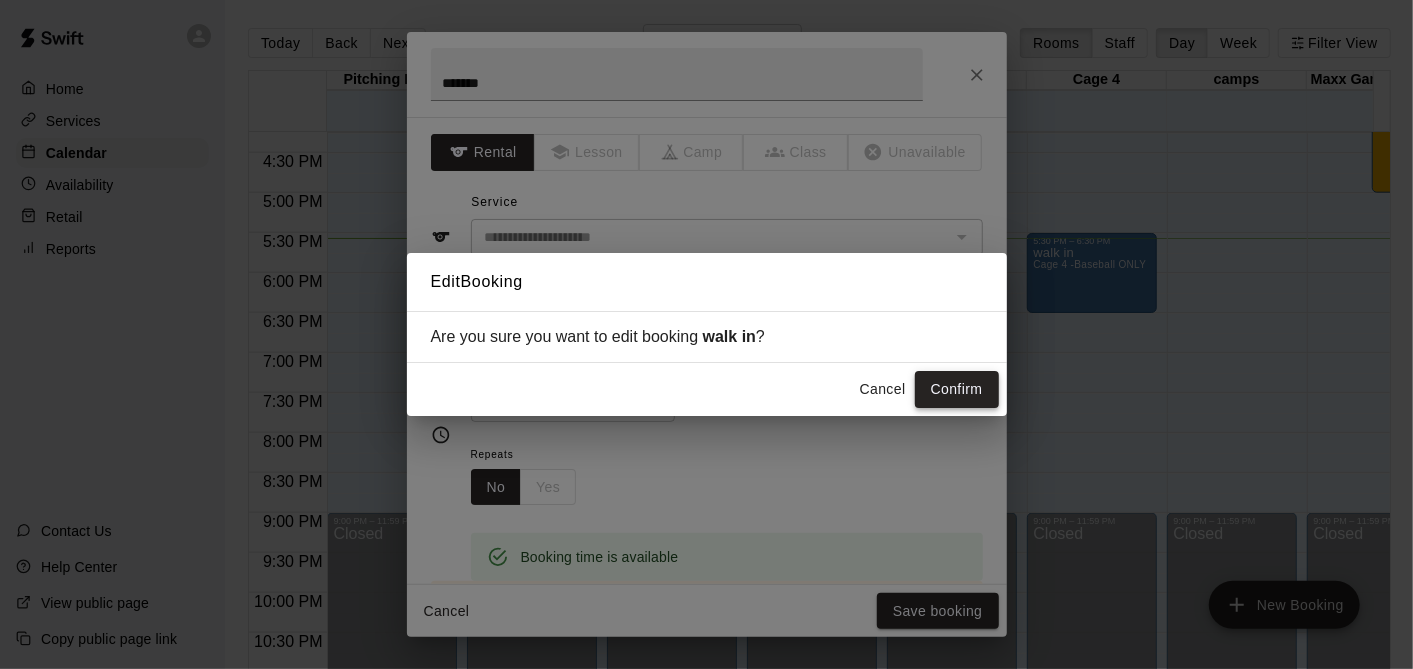 click on "Confirm" at bounding box center [957, 389] 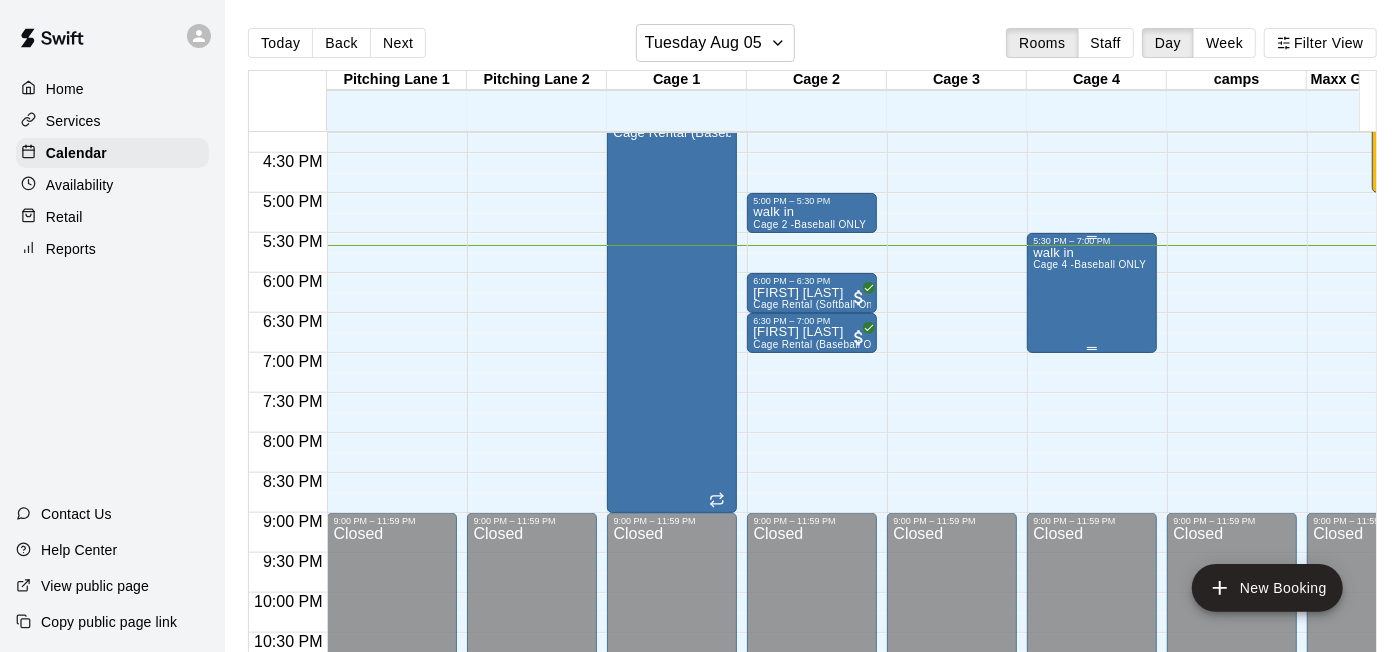 click on "walk in Cage 4 -Baseball ONLY" at bounding box center (1089, 572) 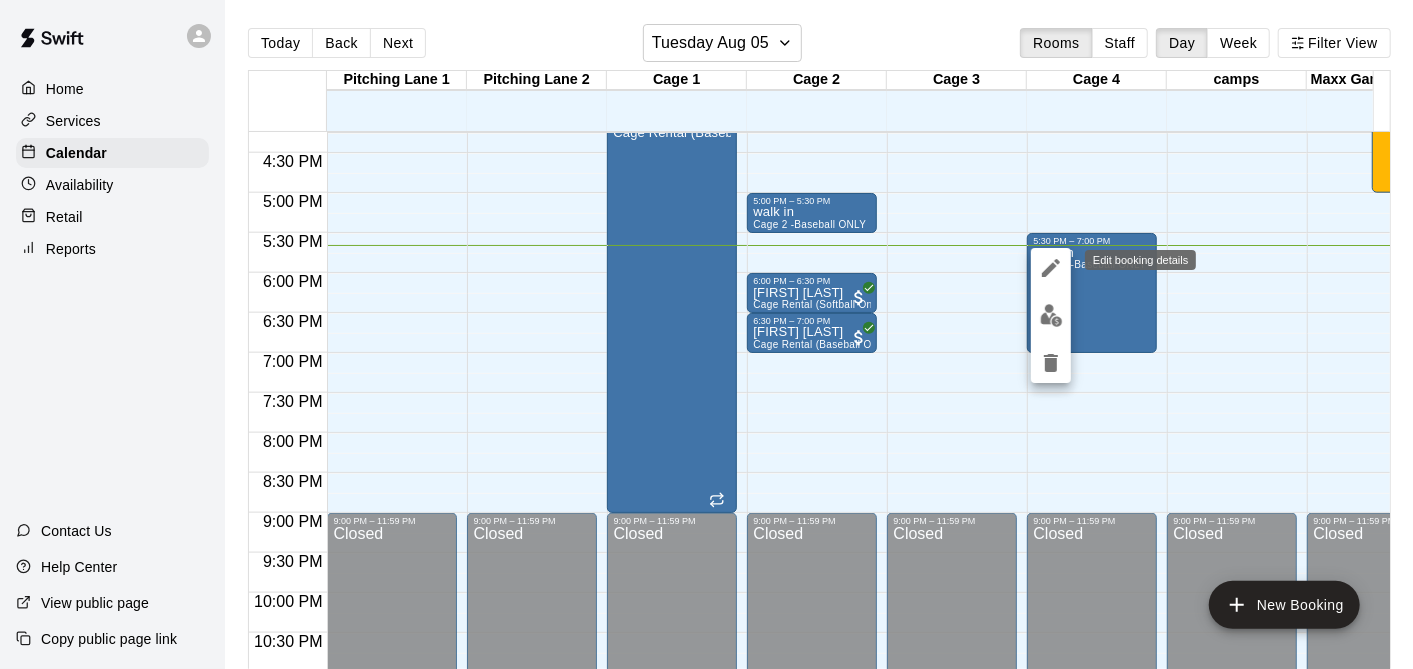 click 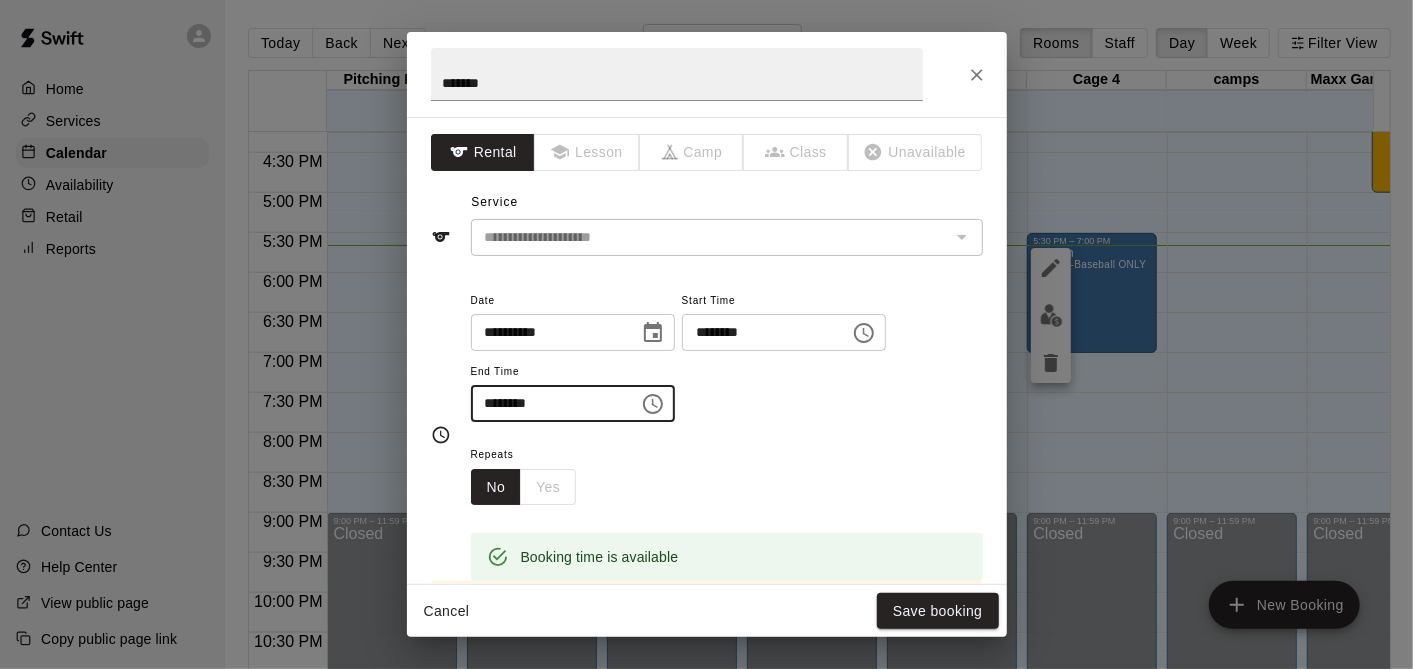 click on "********" at bounding box center [548, 403] 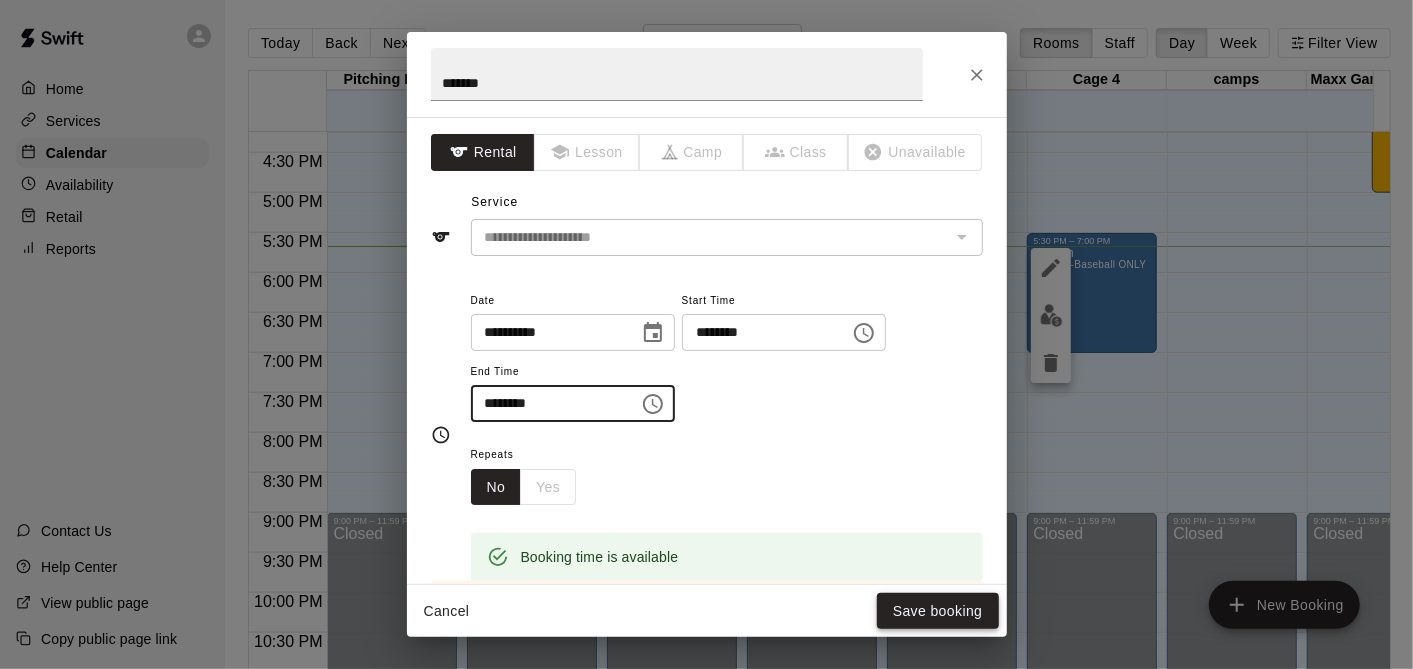 type on "********" 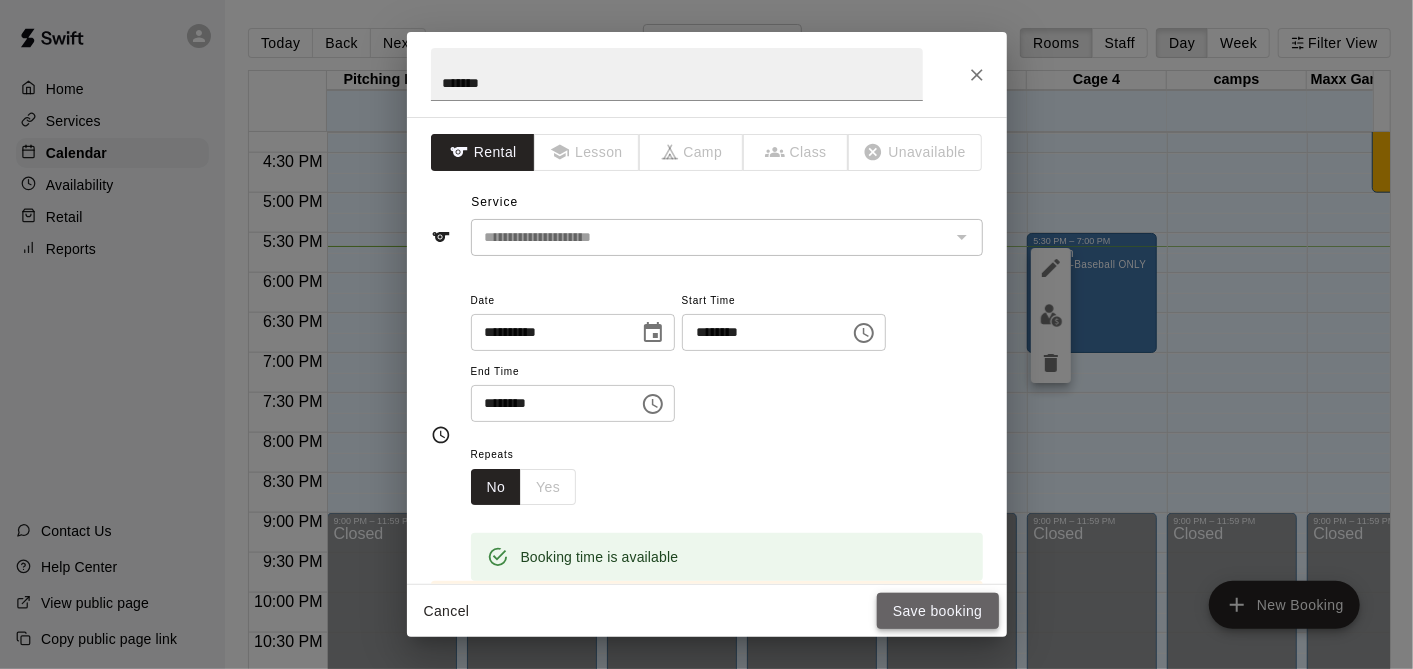 click on "Save booking" at bounding box center (938, 611) 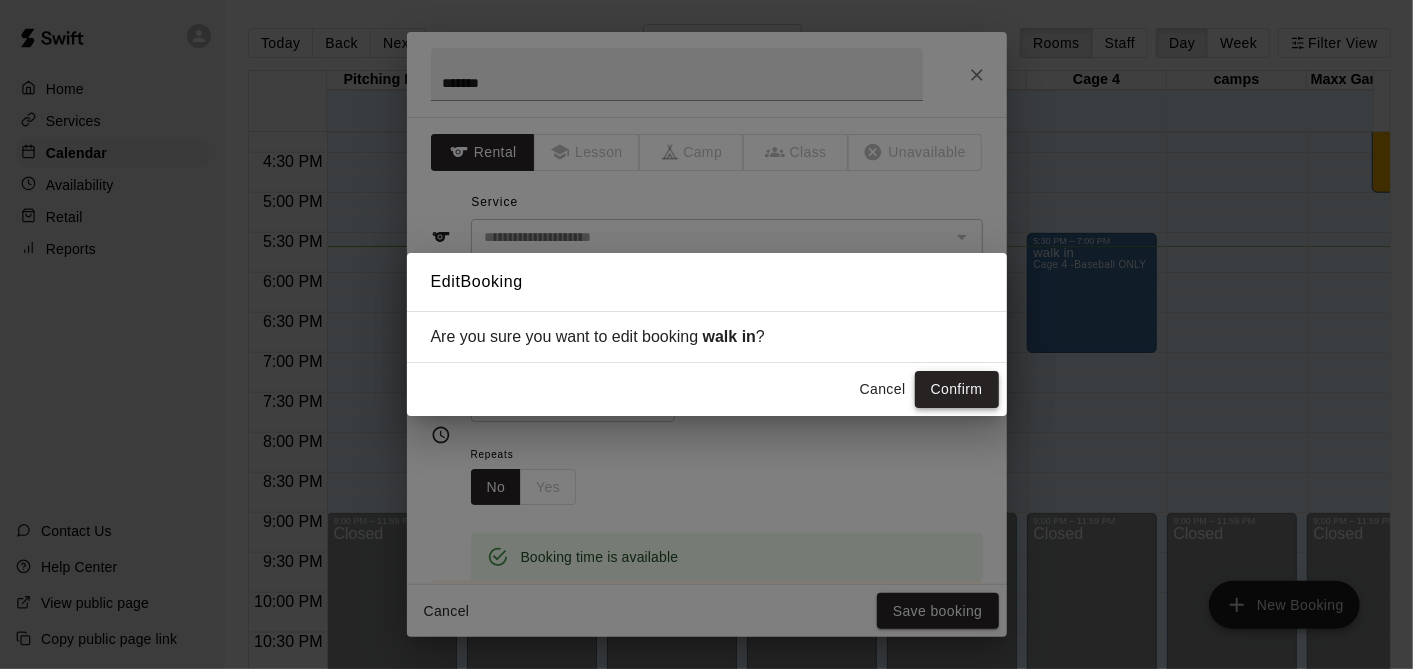 click on "Confirm" at bounding box center (957, 389) 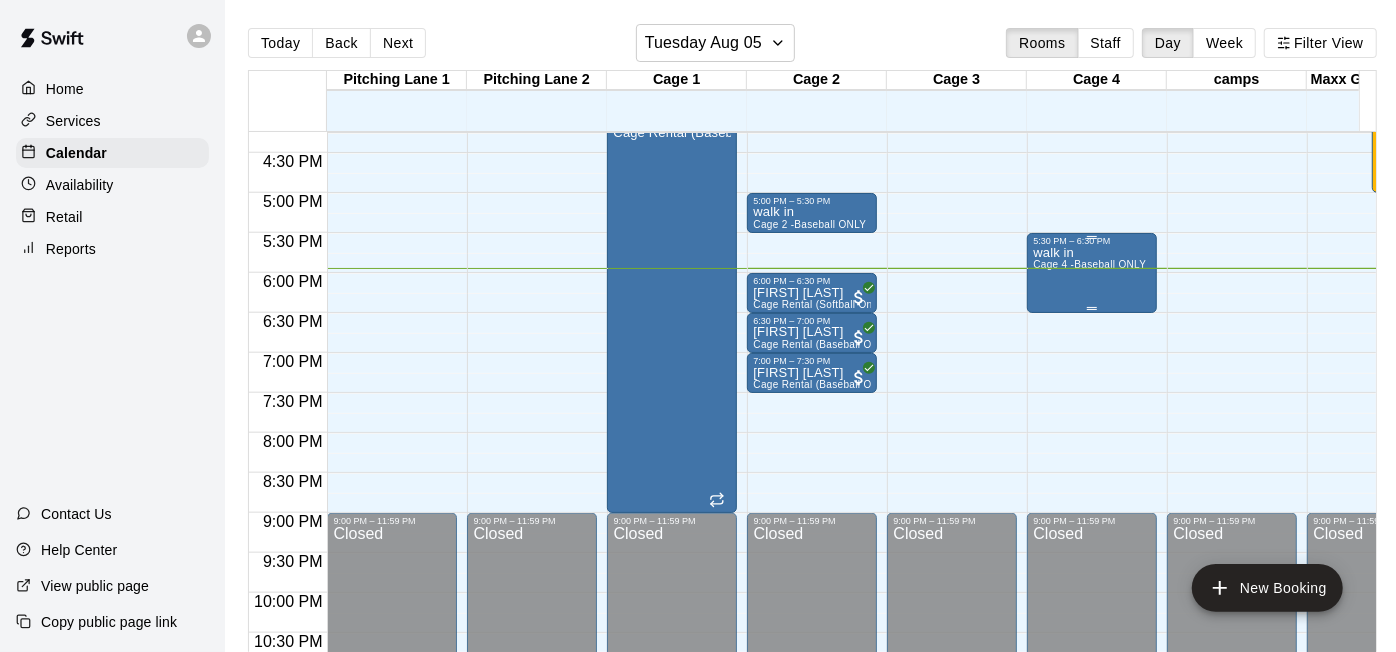 click on "walk in Cage 4 -Baseball ONLY" at bounding box center (1089, 572) 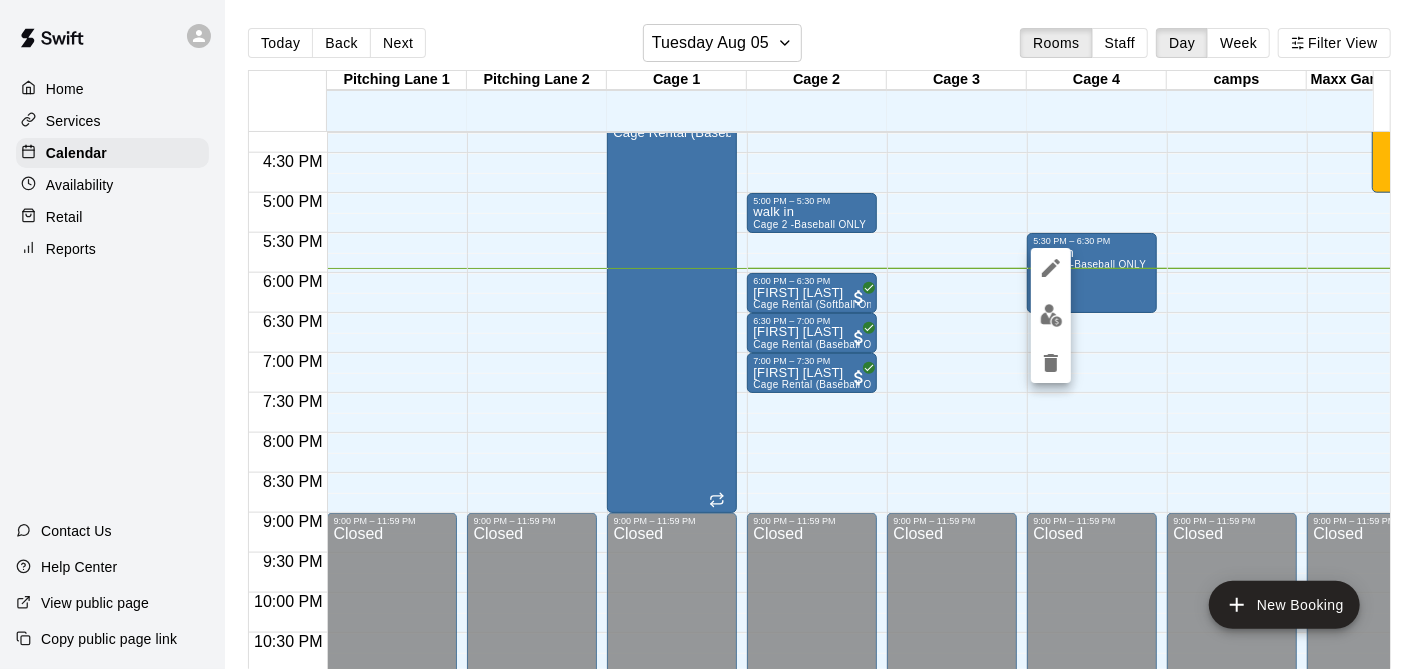 click at bounding box center (1051, 268) 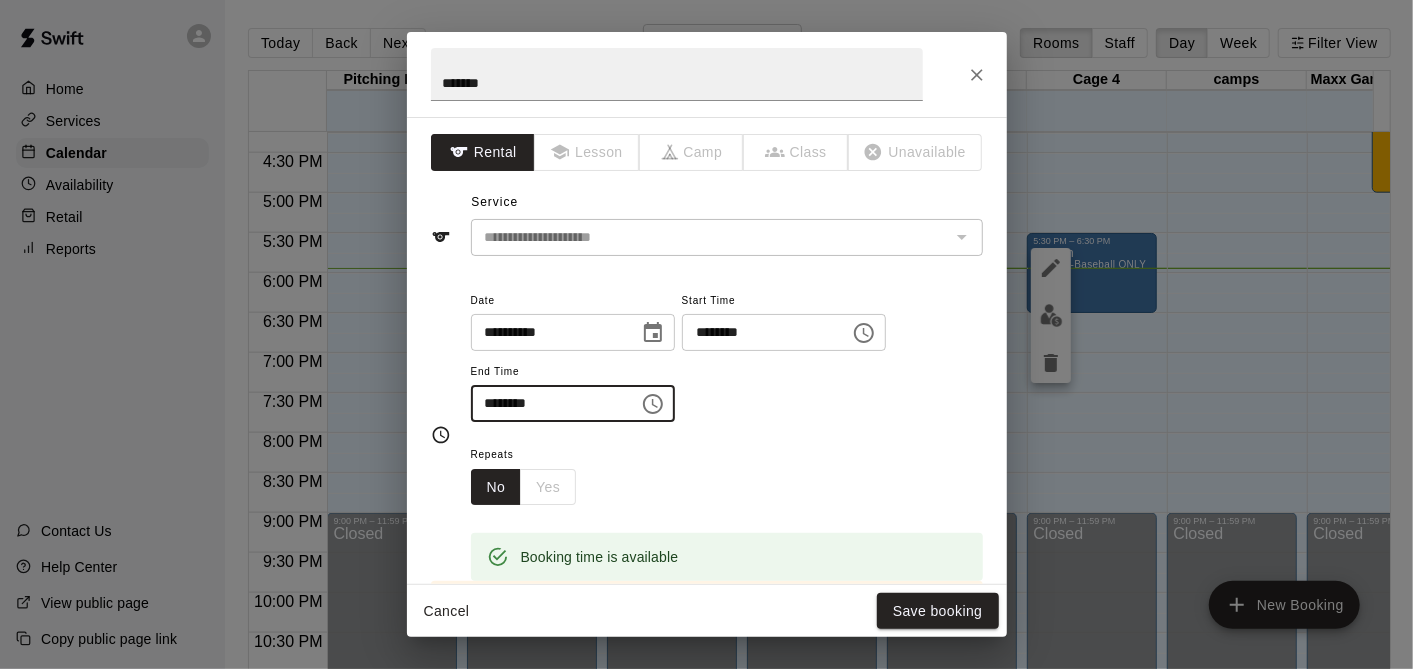 click on "********" at bounding box center [548, 403] 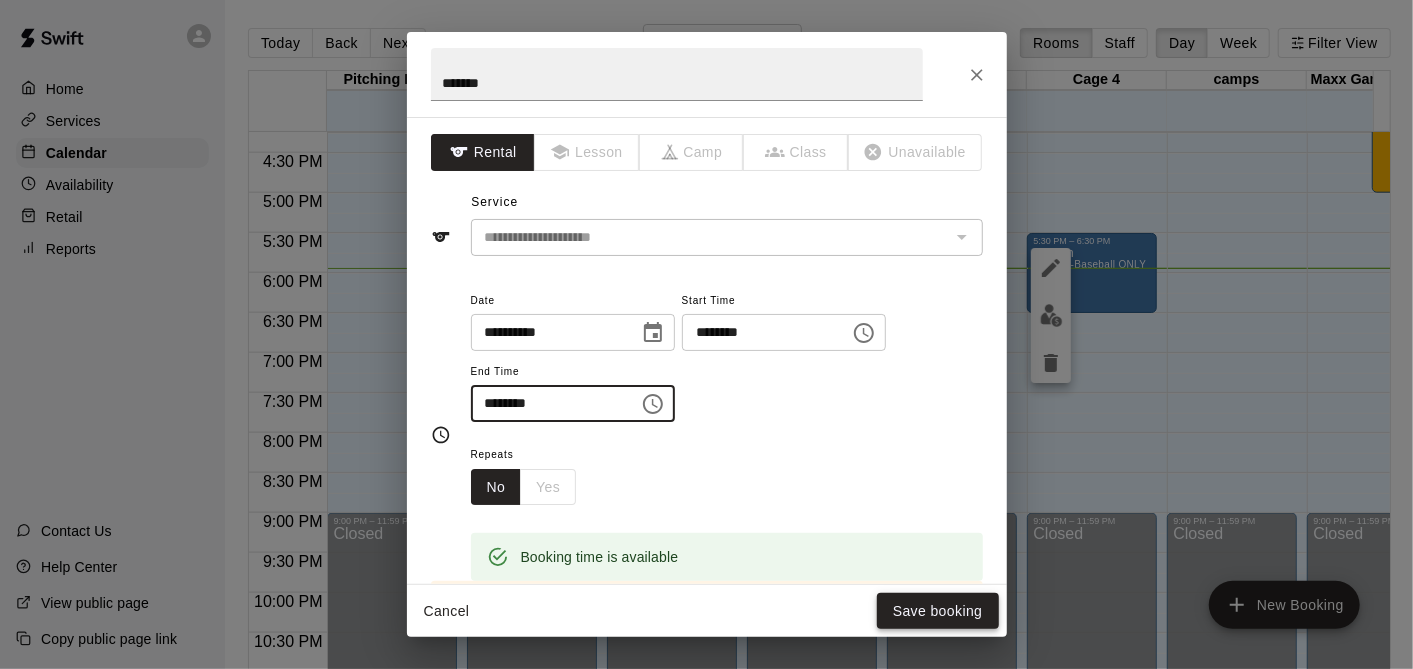 type on "********" 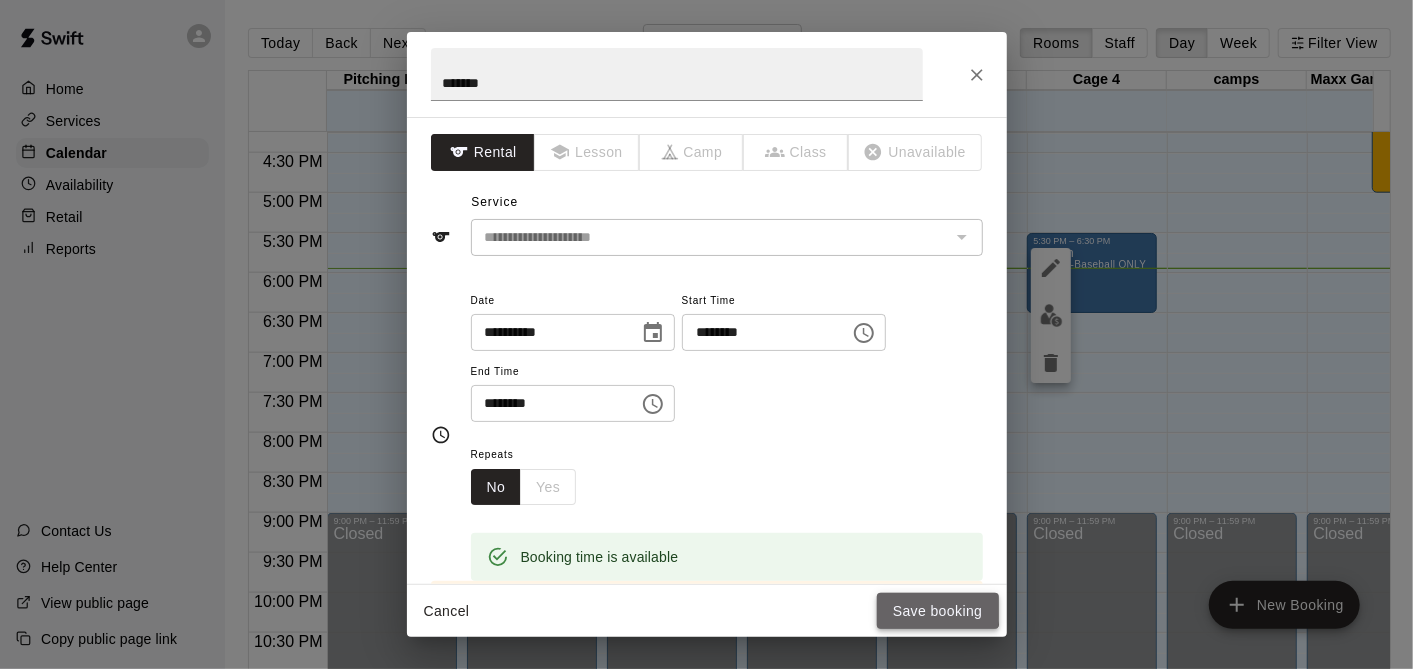 click on "Save booking" at bounding box center (938, 611) 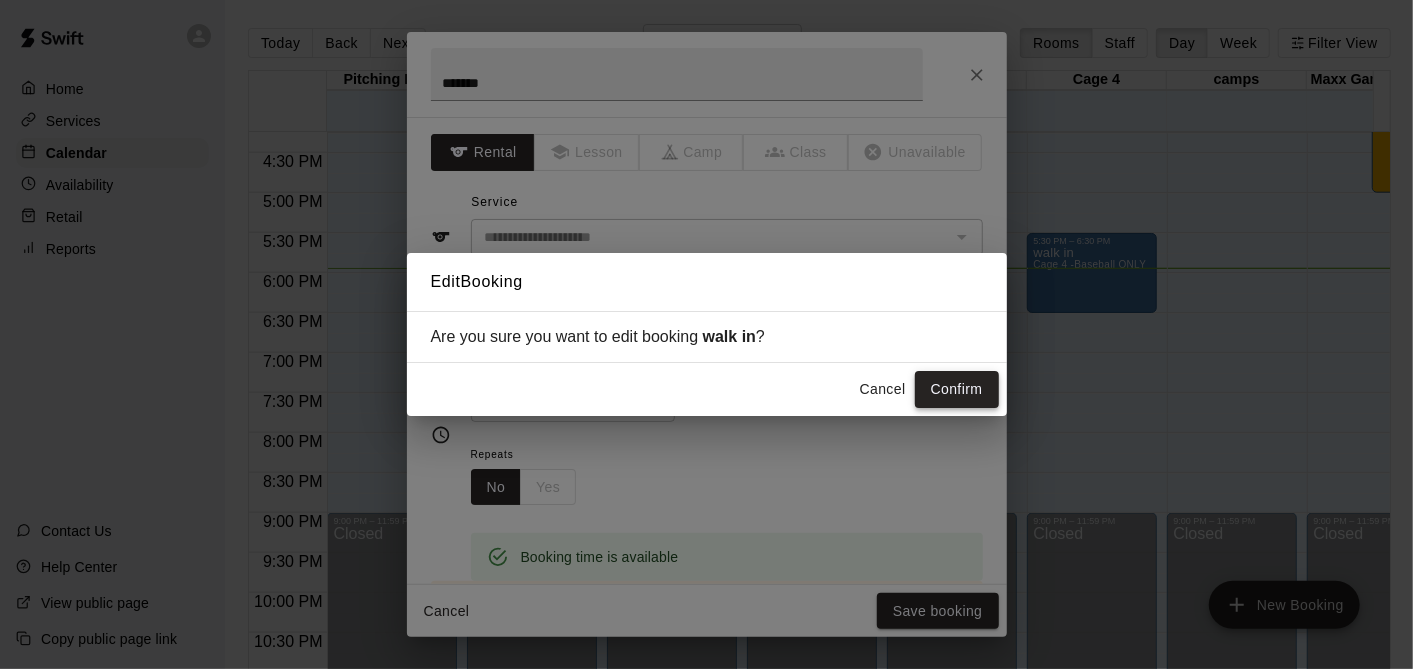 click on "Confirm" at bounding box center (957, 389) 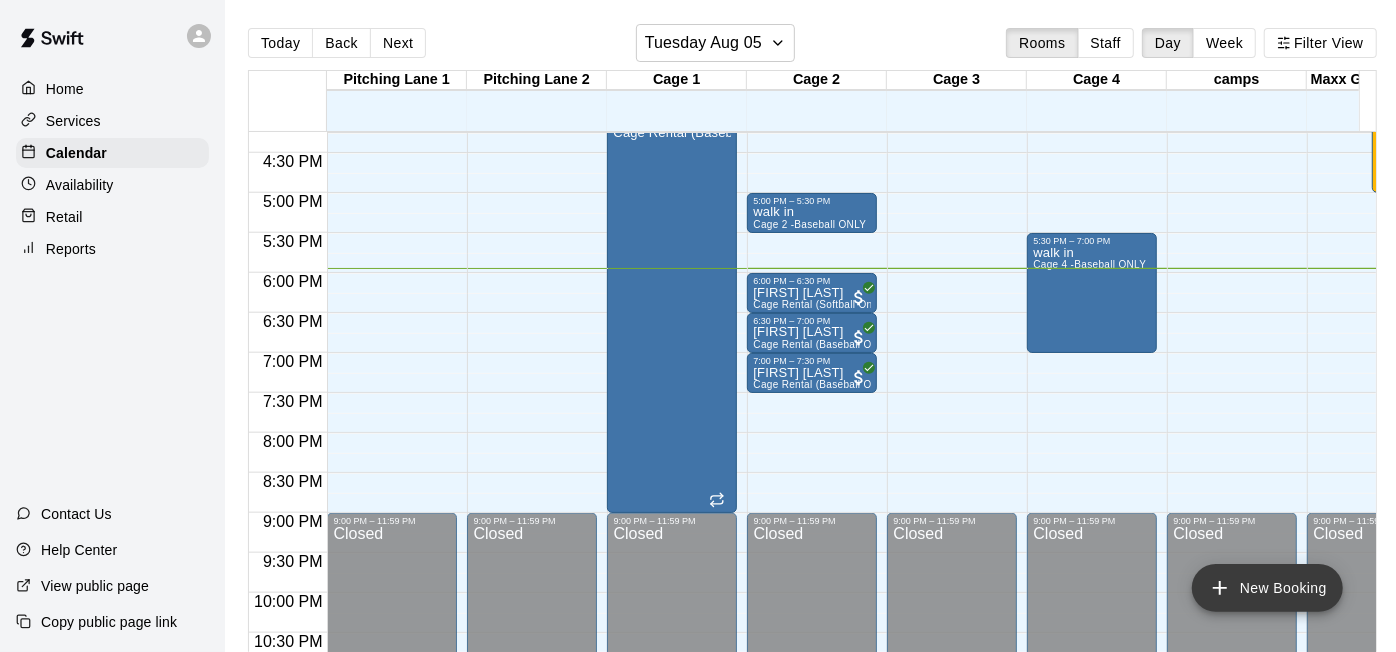 click on "New Booking" at bounding box center (1267, 588) 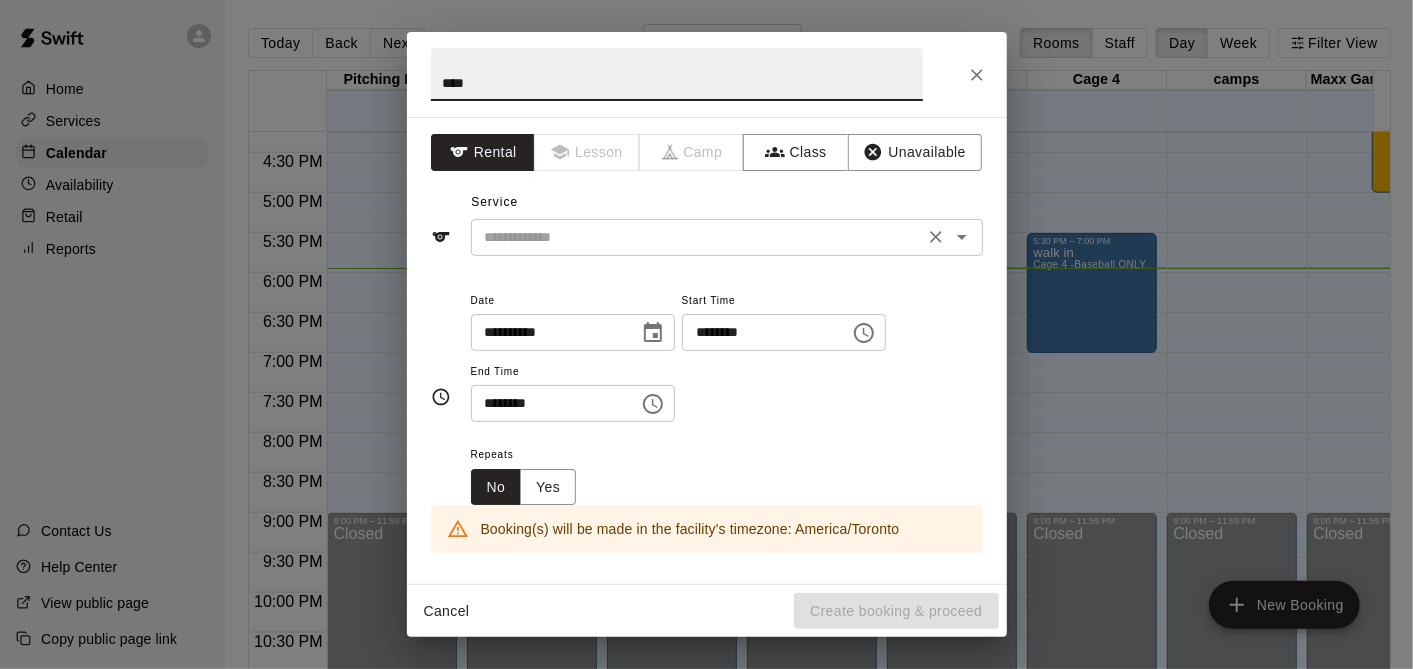 type on "****" 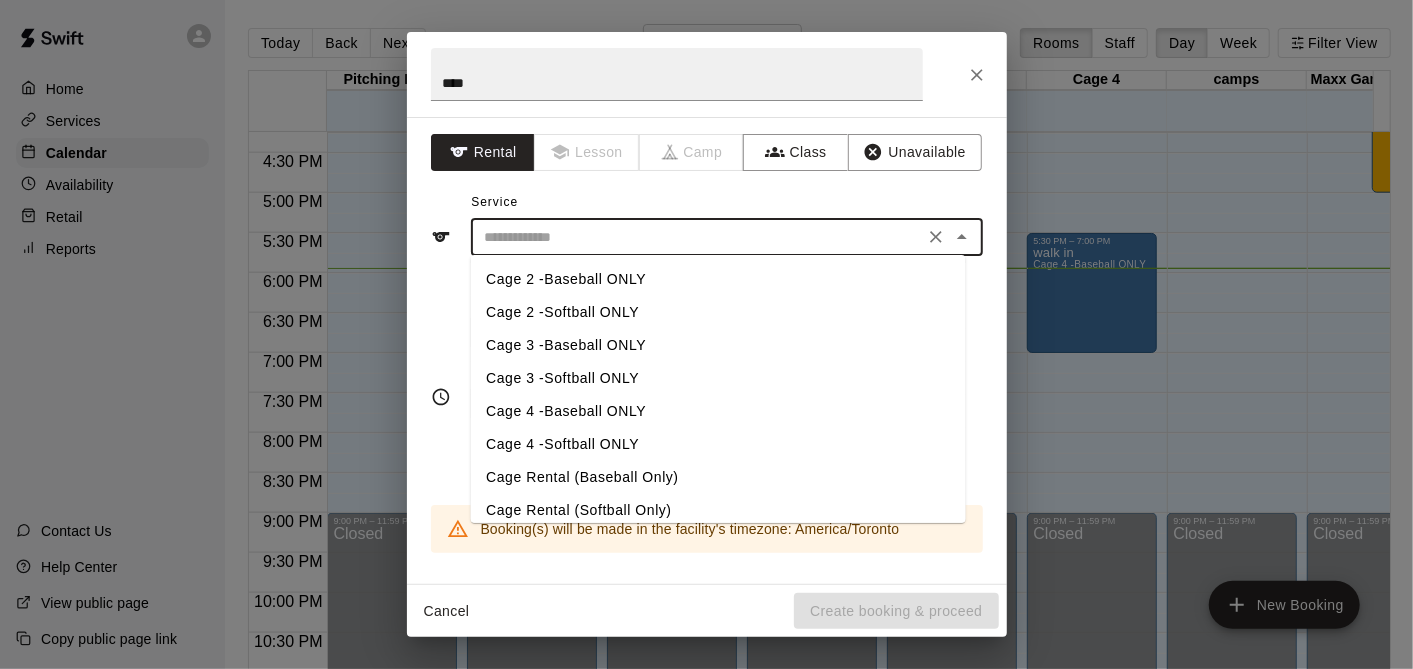 click on "Cage 3 -Baseball ONLY" at bounding box center [717, 345] 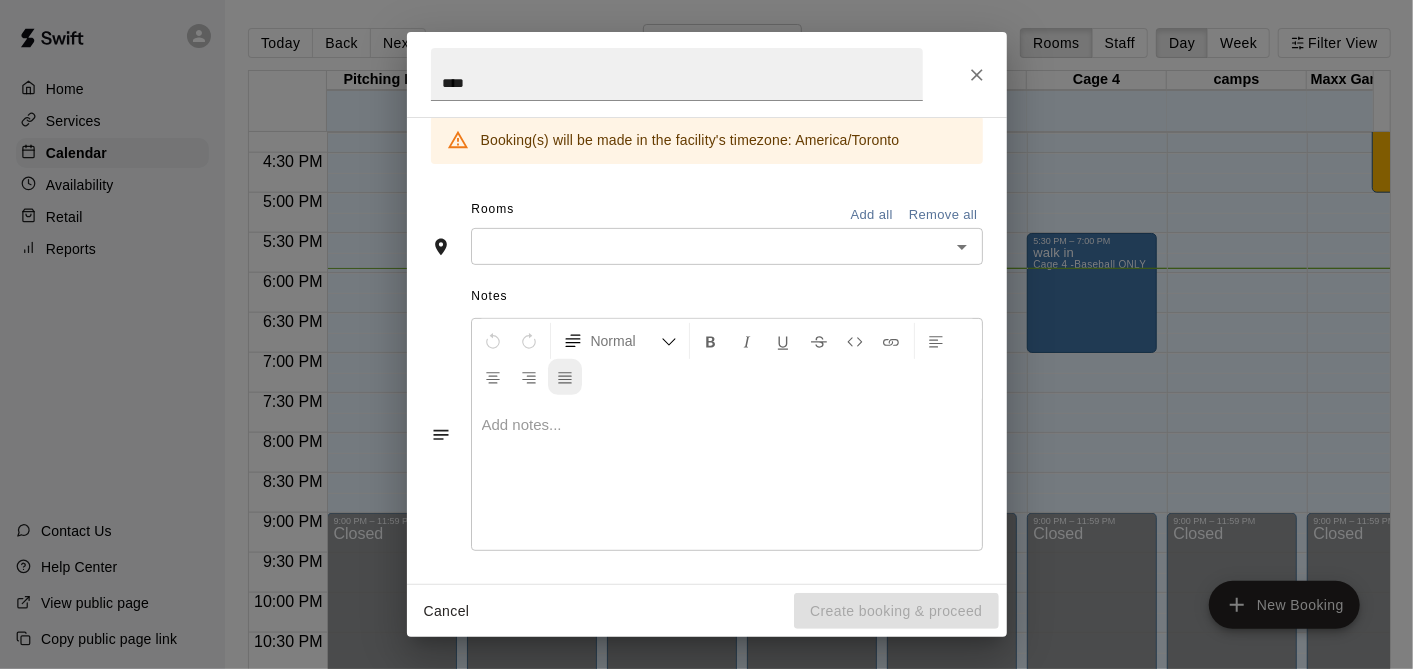 scroll, scrollTop: 391, scrollLeft: 0, axis: vertical 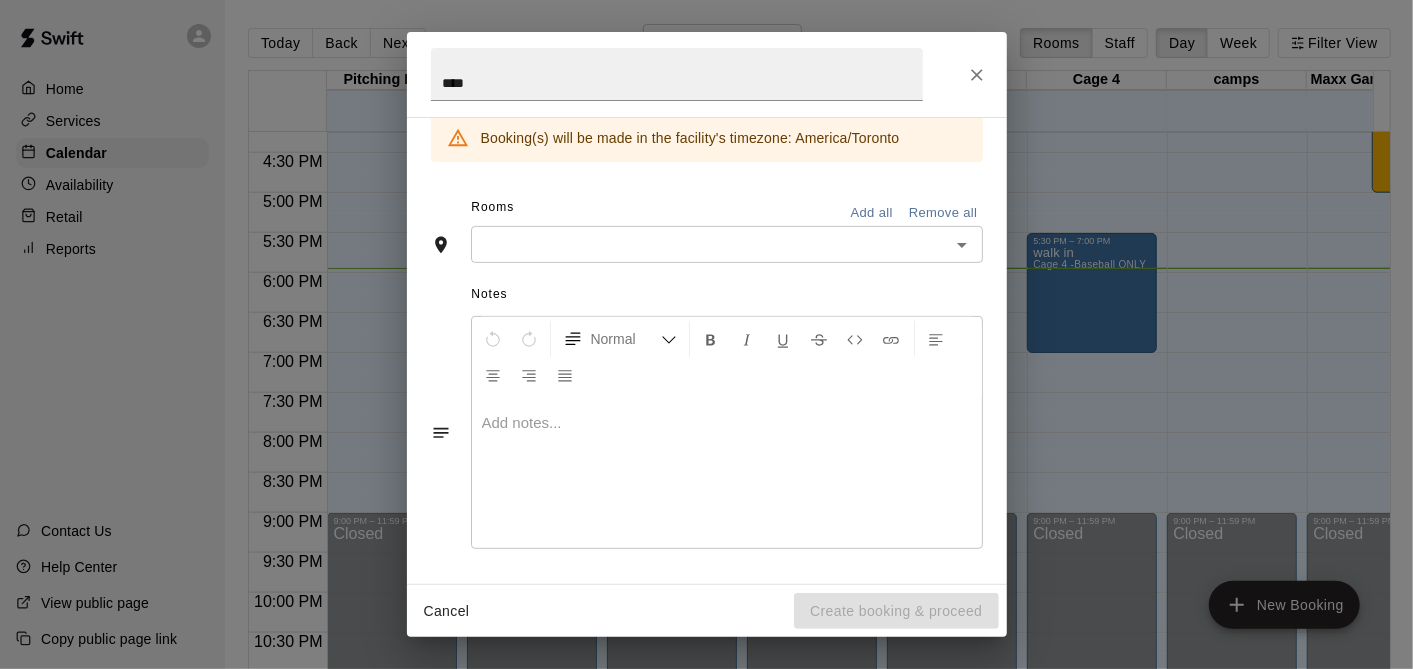 click at bounding box center (710, 244) 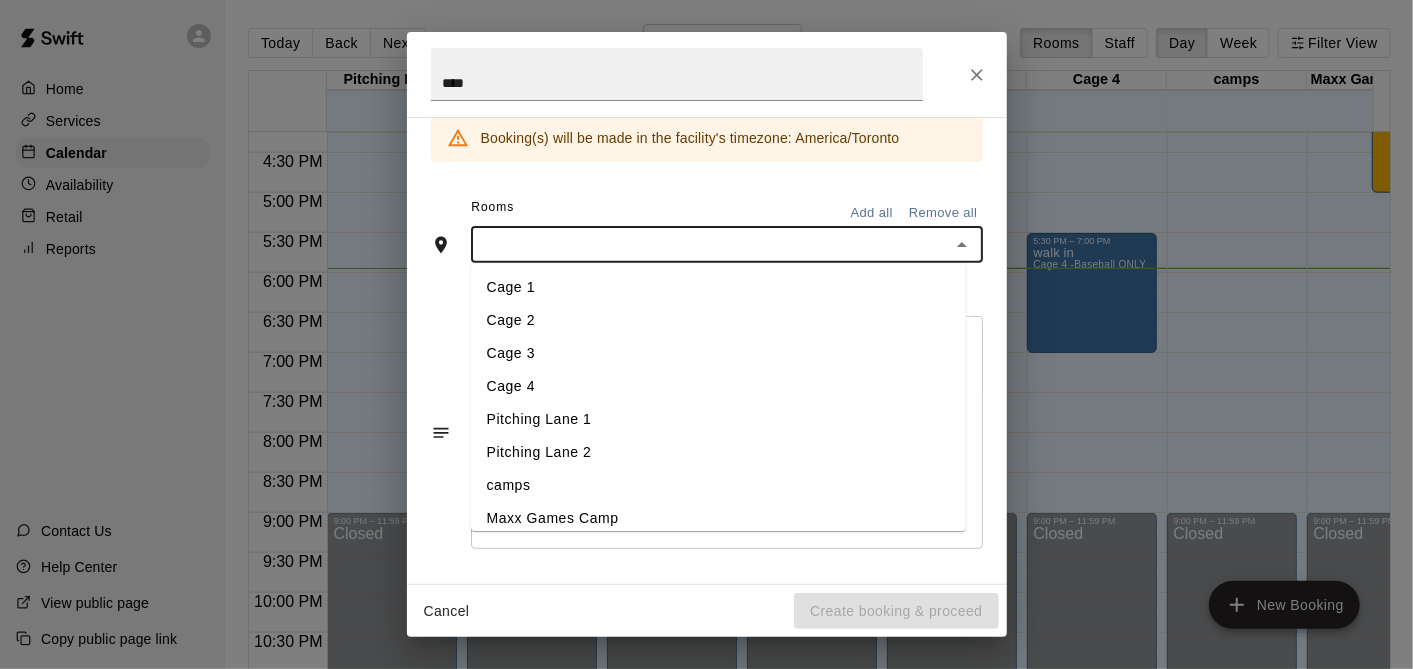 click on "Cage 3" at bounding box center (718, 354) 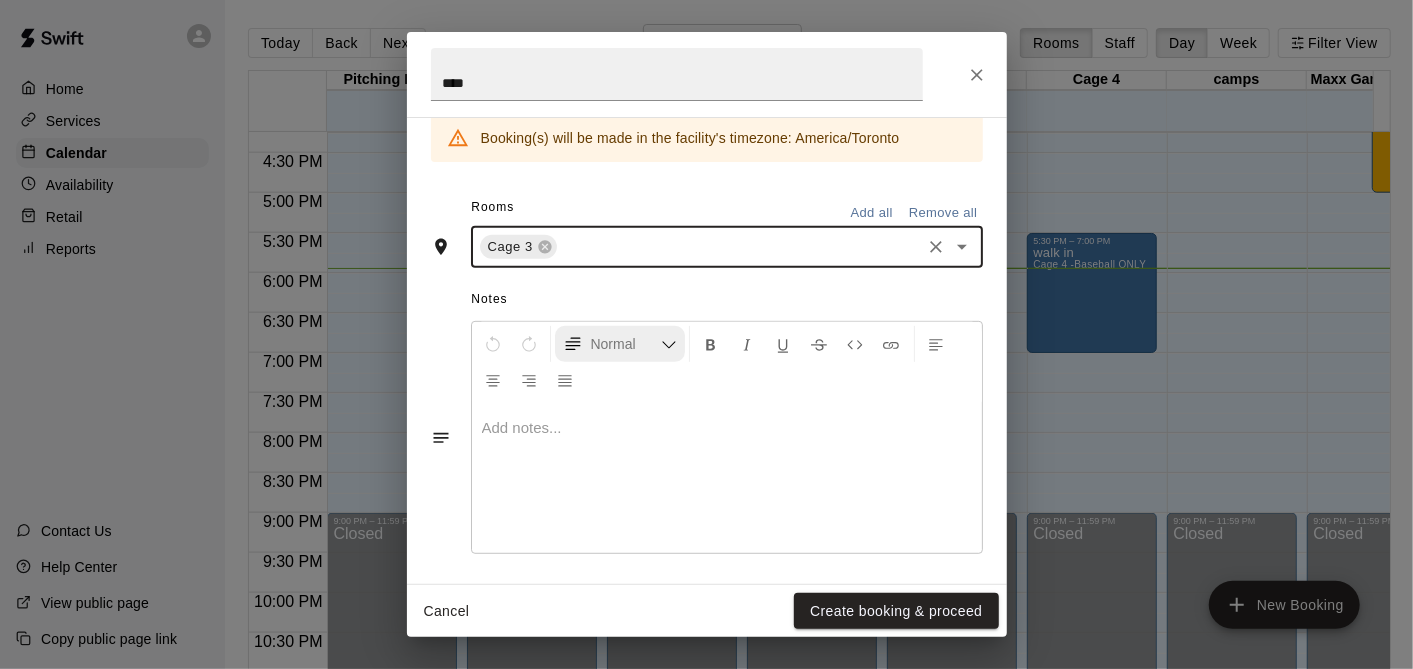 scroll, scrollTop: 0, scrollLeft: 0, axis: both 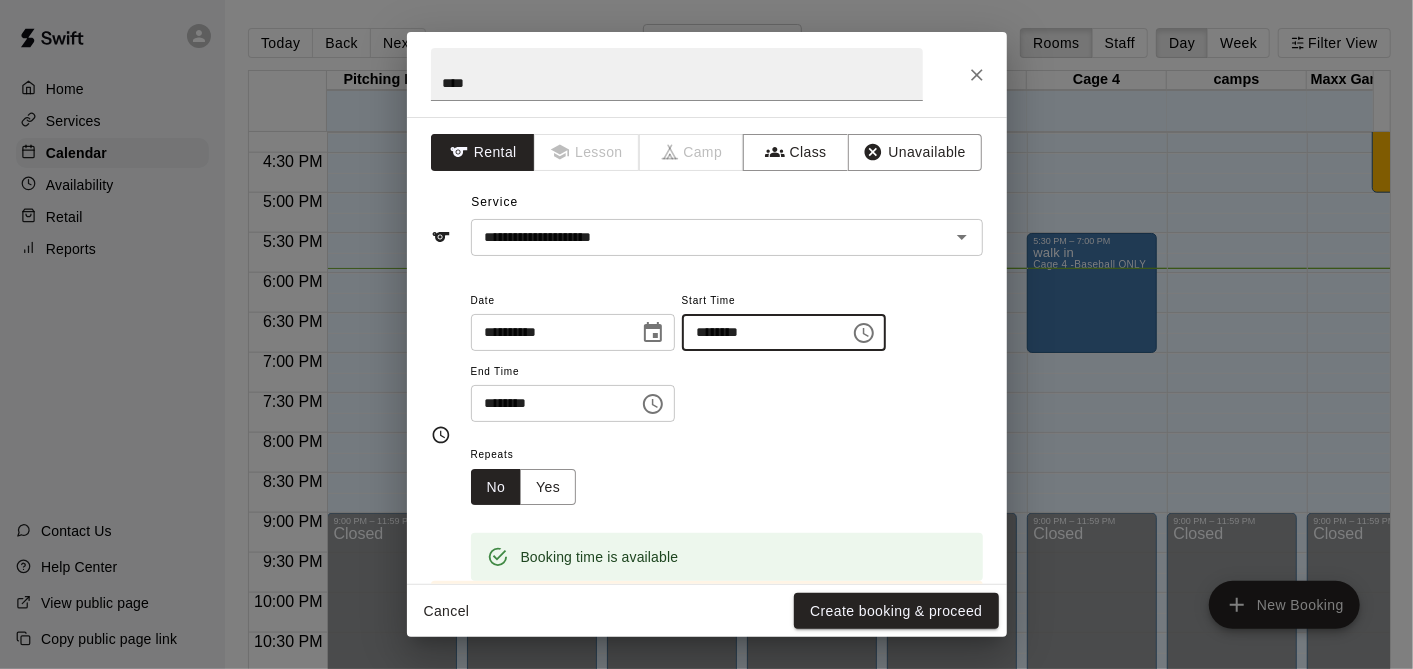 click on "********" at bounding box center (759, 332) 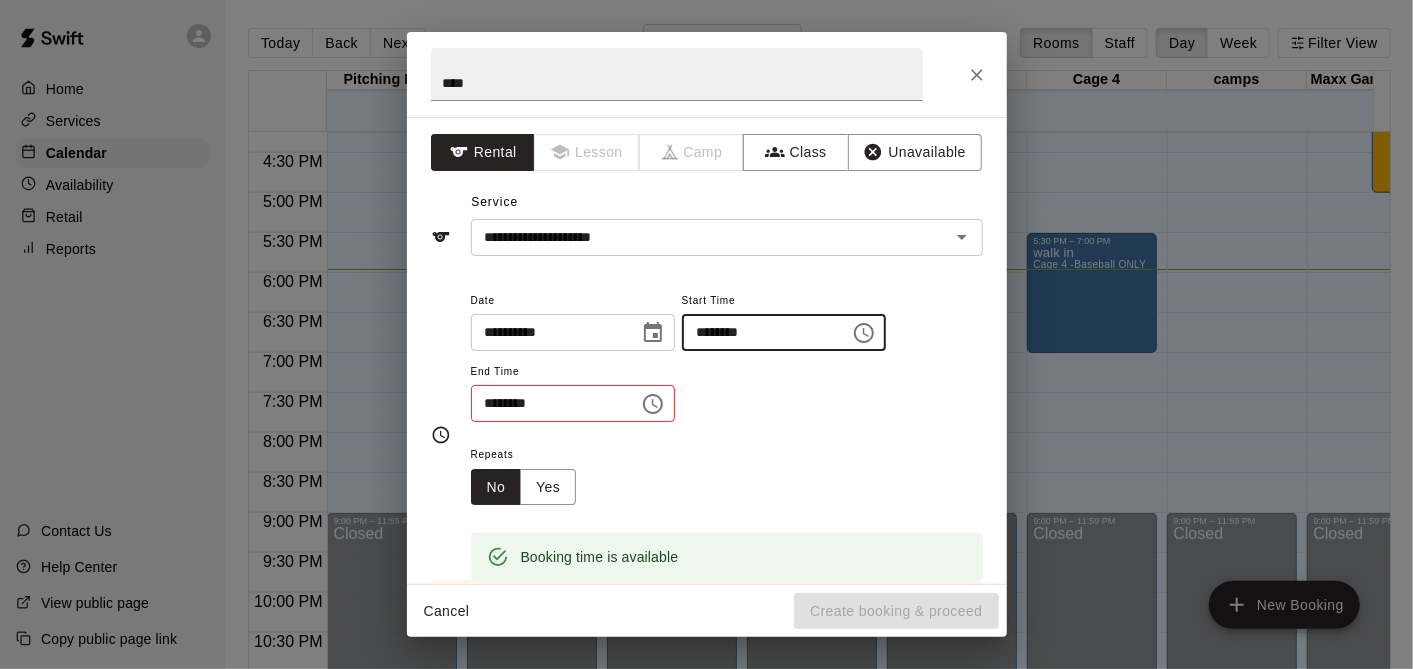 click on "********" at bounding box center [548, 403] 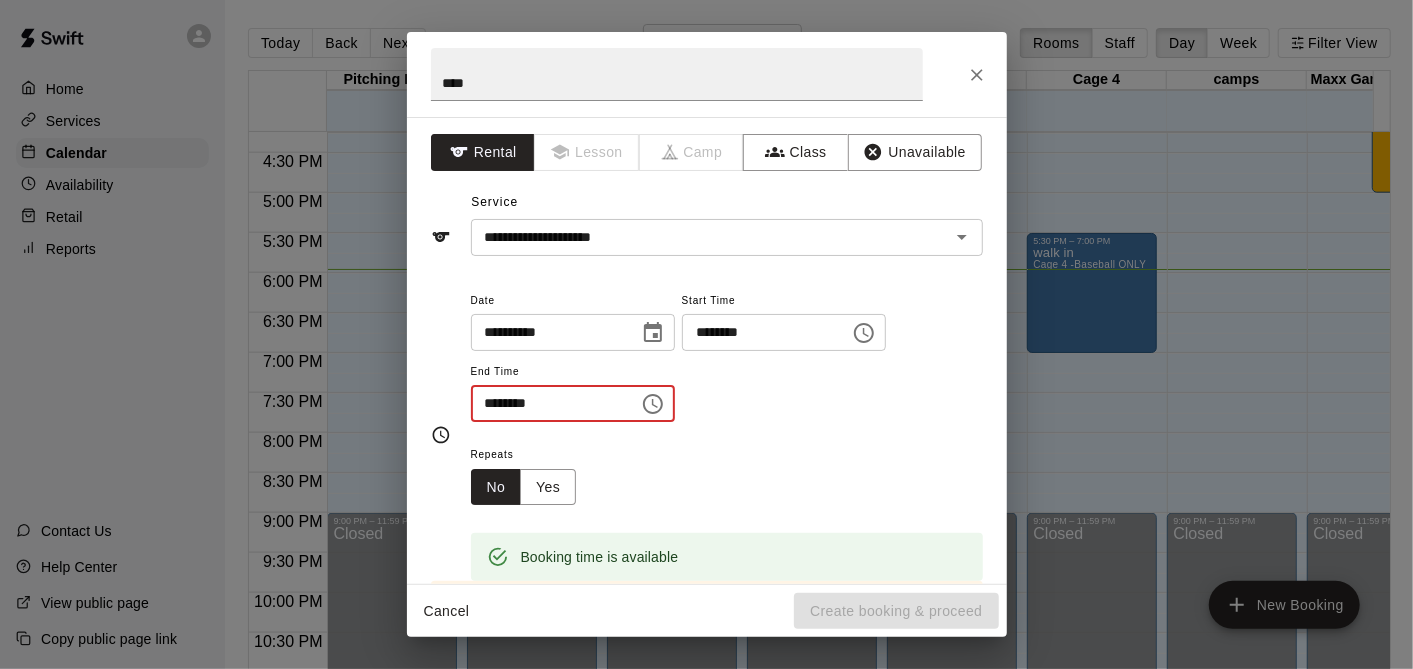 click on "********" at bounding box center (759, 332) 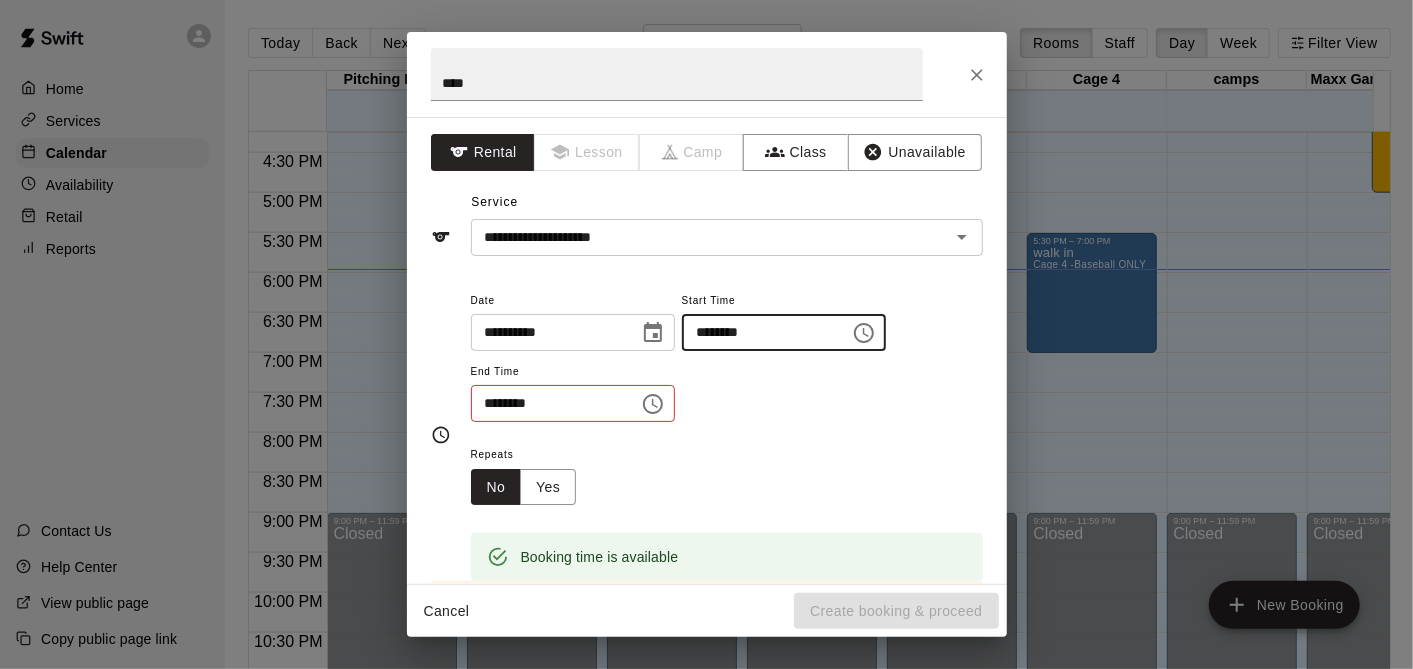 type on "********" 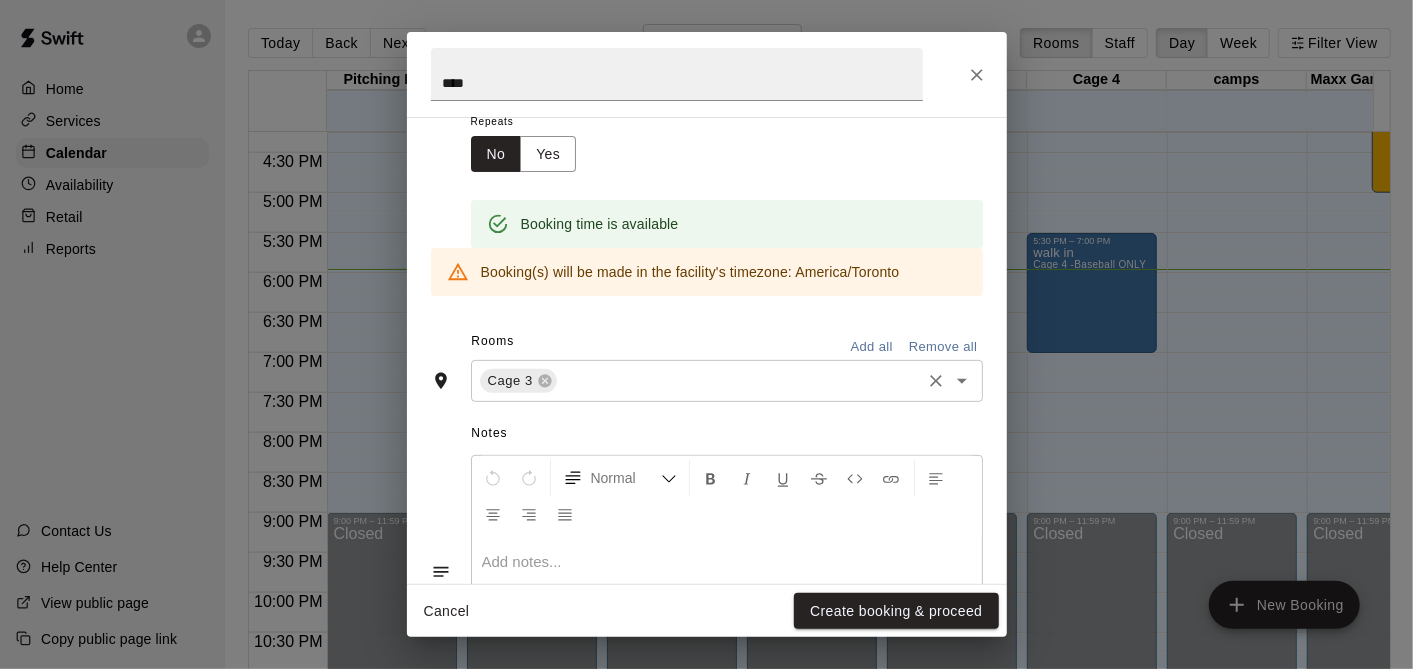 scroll, scrollTop: 472, scrollLeft: 0, axis: vertical 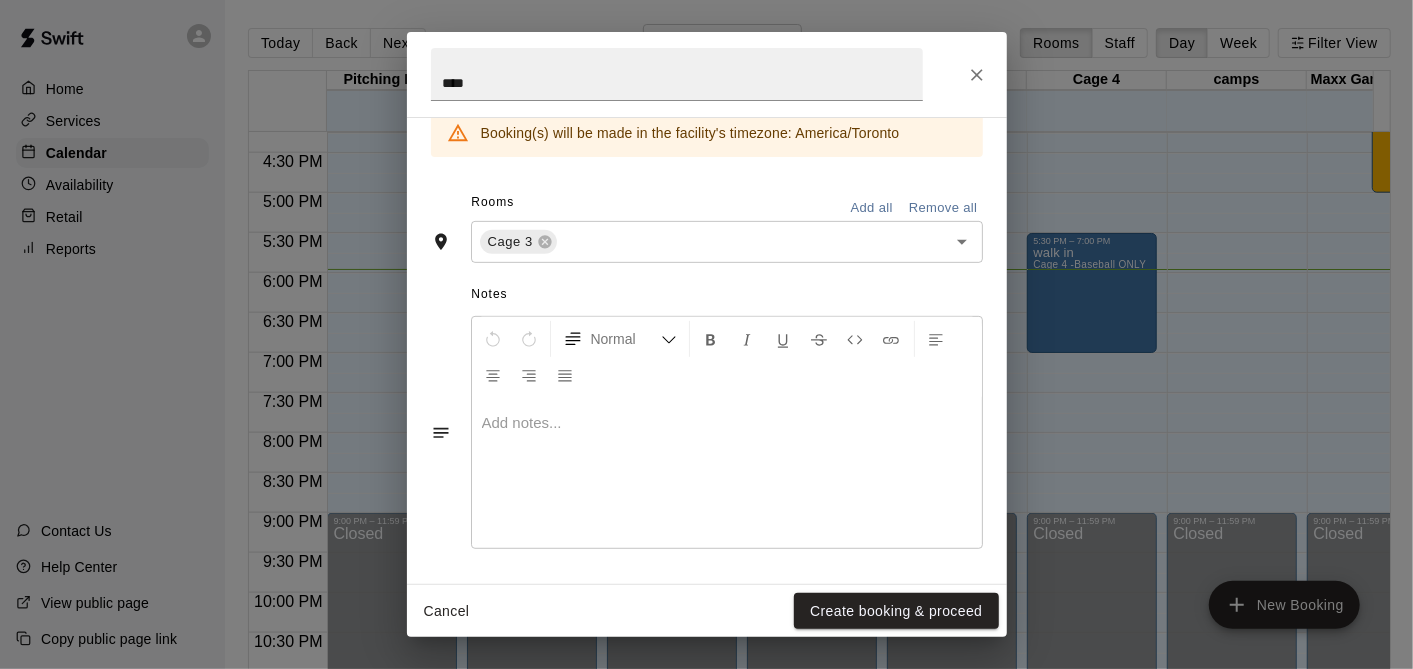 type on "********" 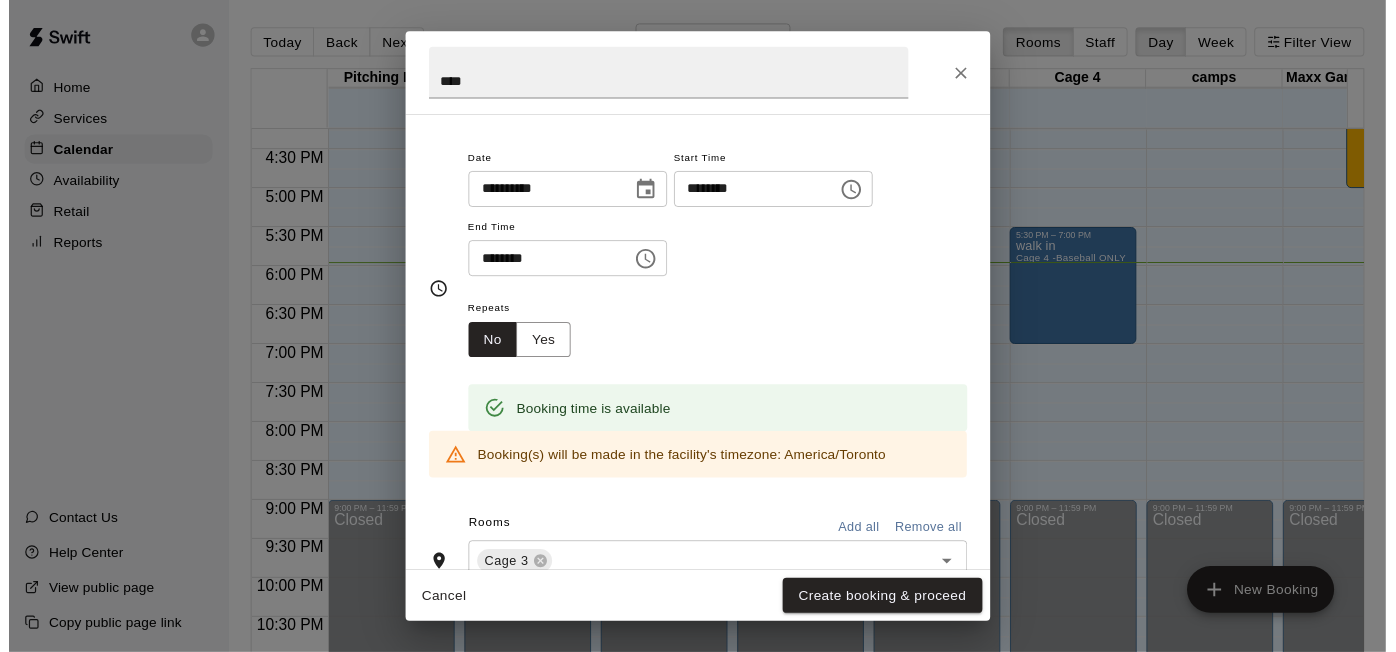scroll, scrollTop: 472, scrollLeft: 0, axis: vertical 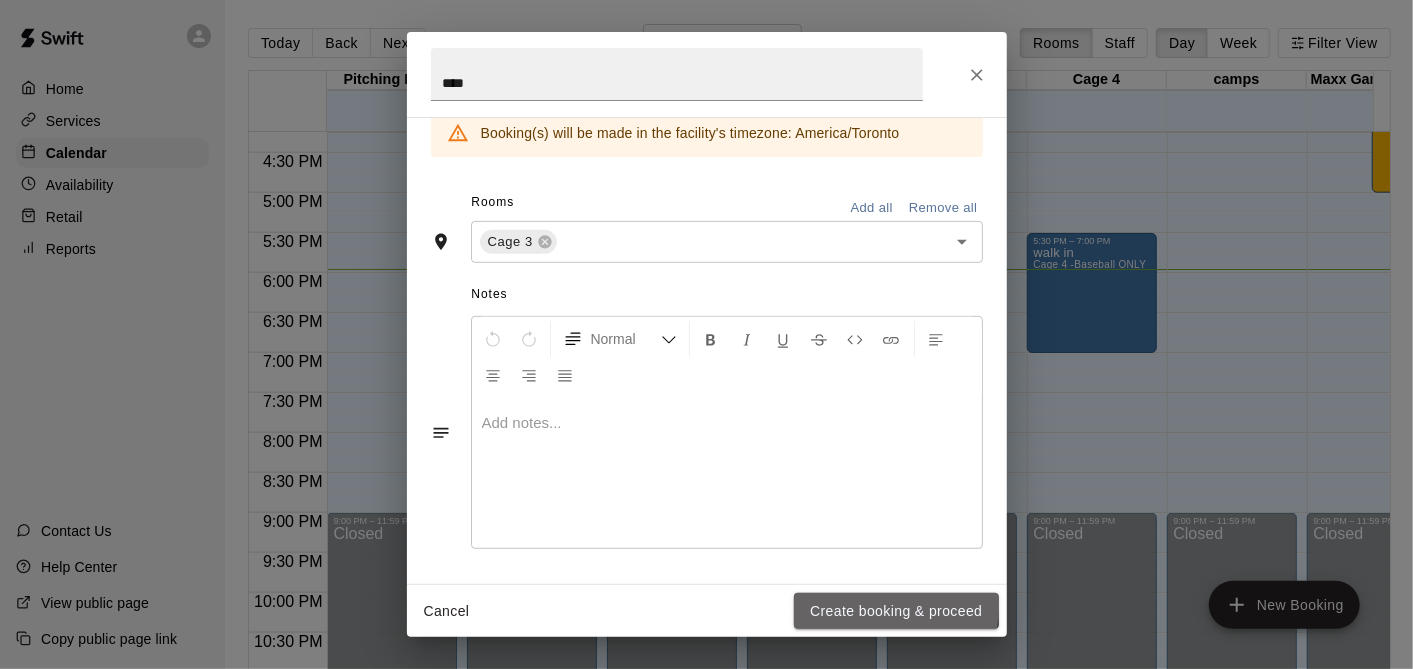 click on "Create booking & proceed" at bounding box center [896, 611] 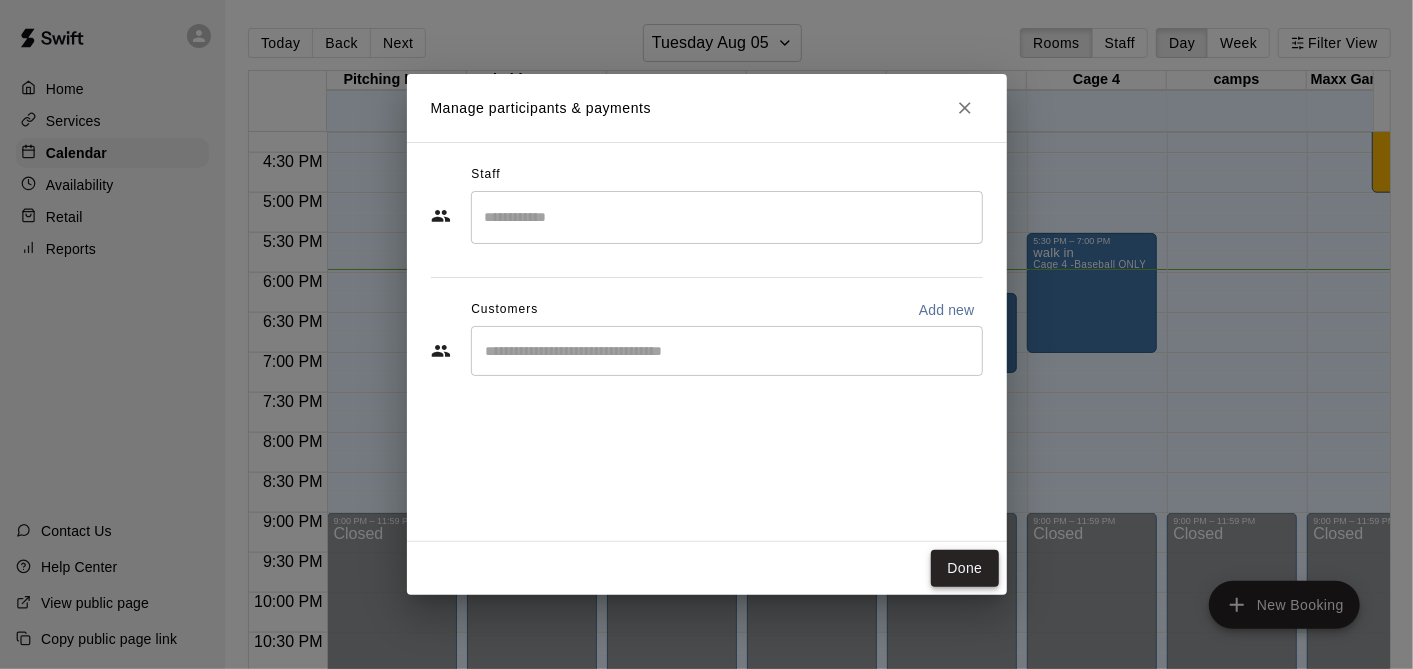 click on "Done" at bounding box center (964, 568) 